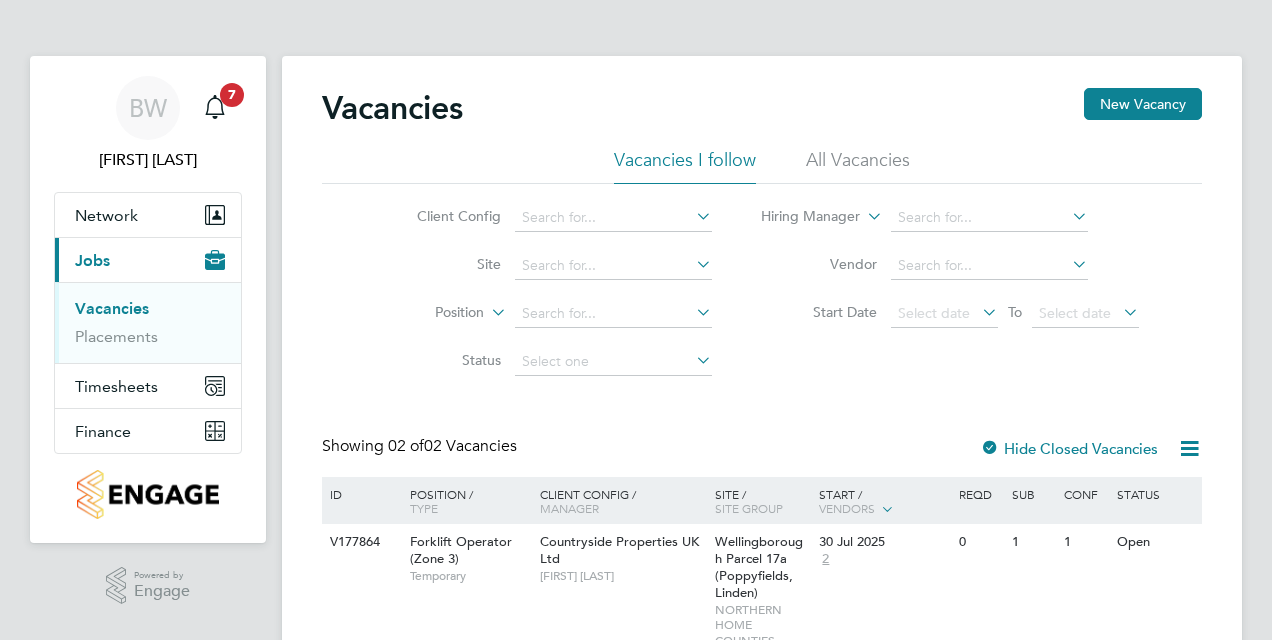 scroll, scrollTop: 0, scrollLeft: 0, axis: both 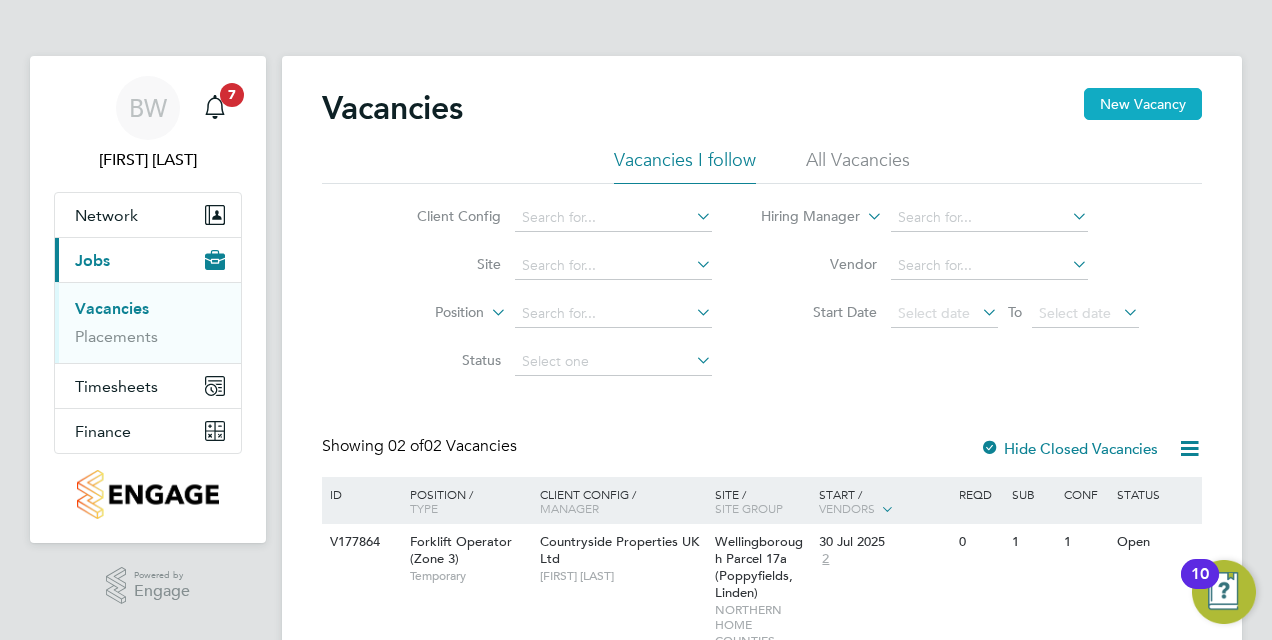 click on "New Vacancy" 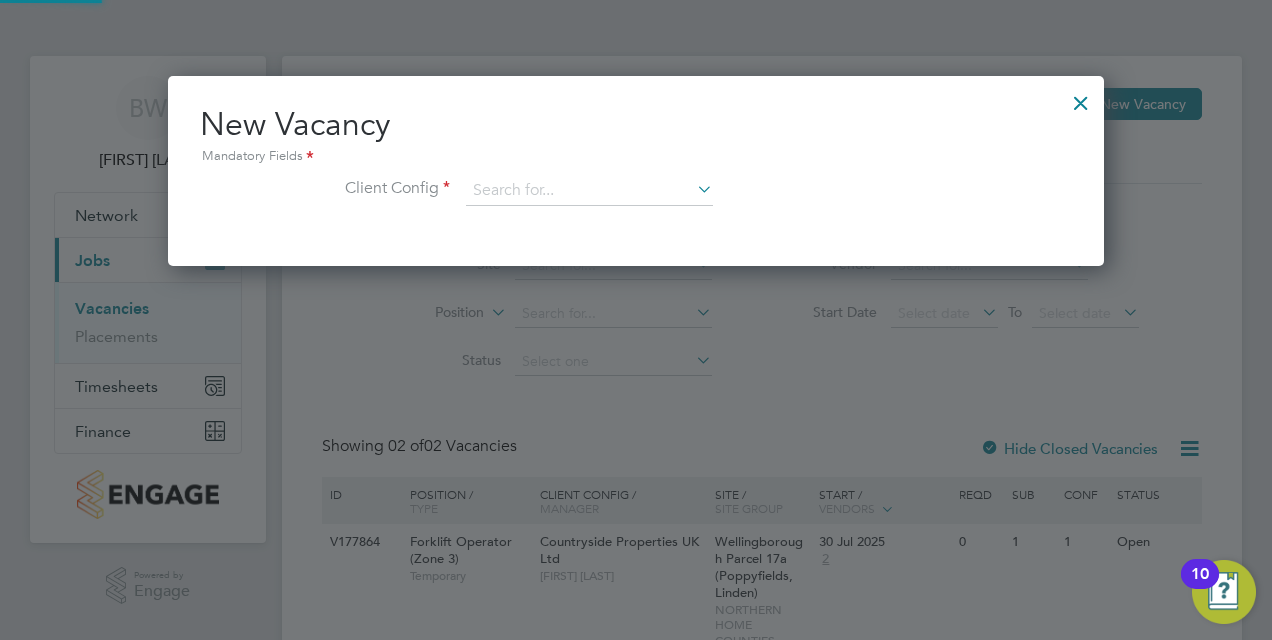 scroll, scrollTop: 10, scrollLeft: 10, axis: both 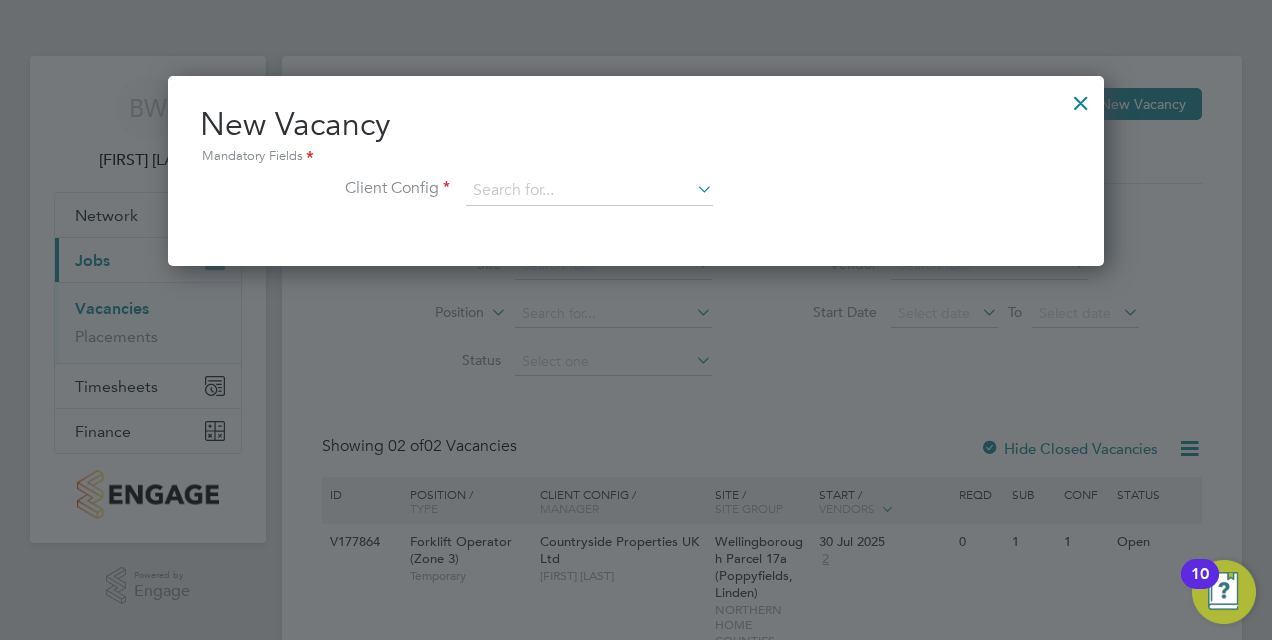 click on "Mandatory Fields" at bounding box center (636, 157) 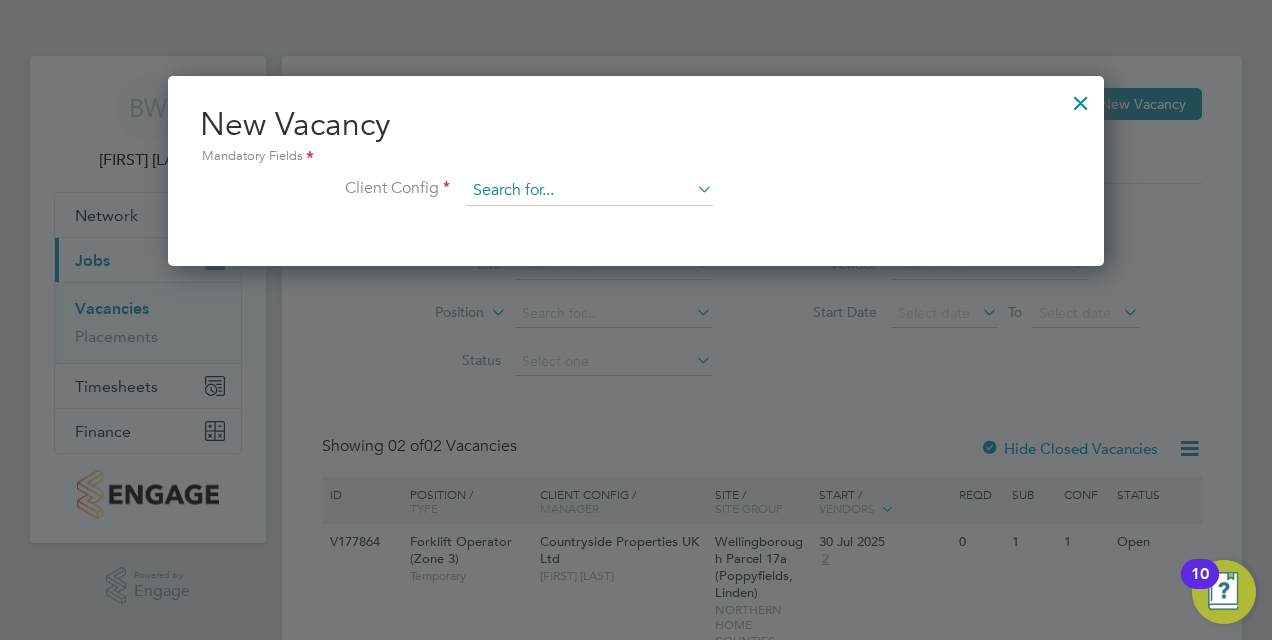 click at bounding box center (589, 191) 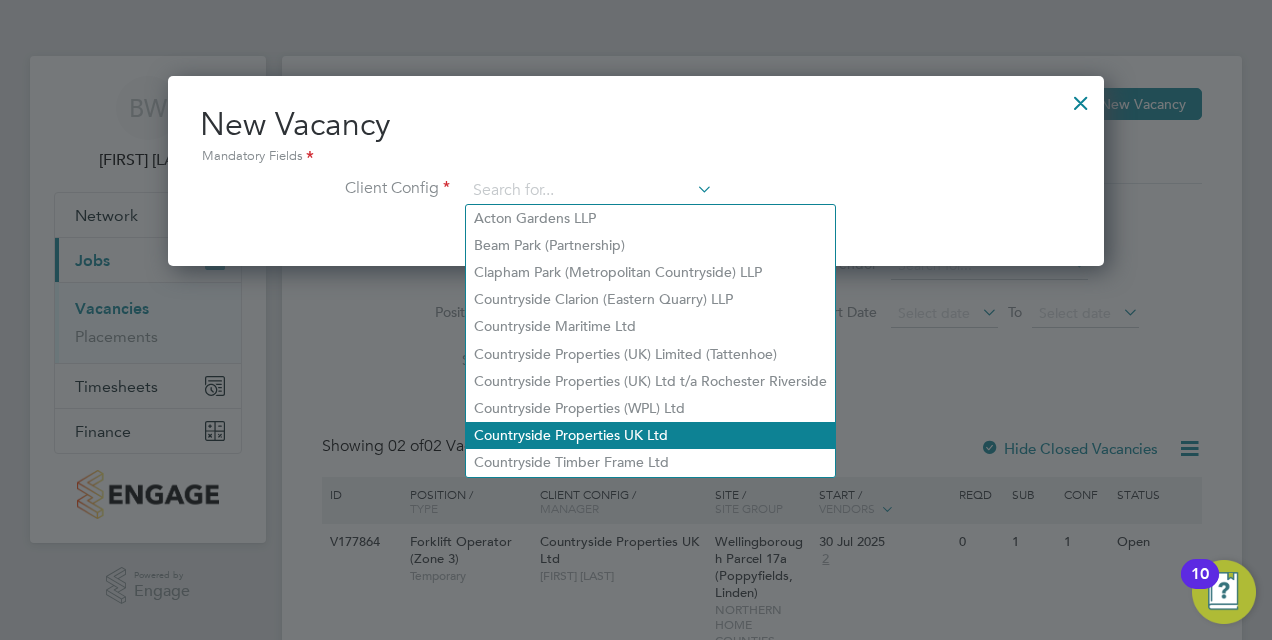 click on "Countryside Properties UK Ltd" 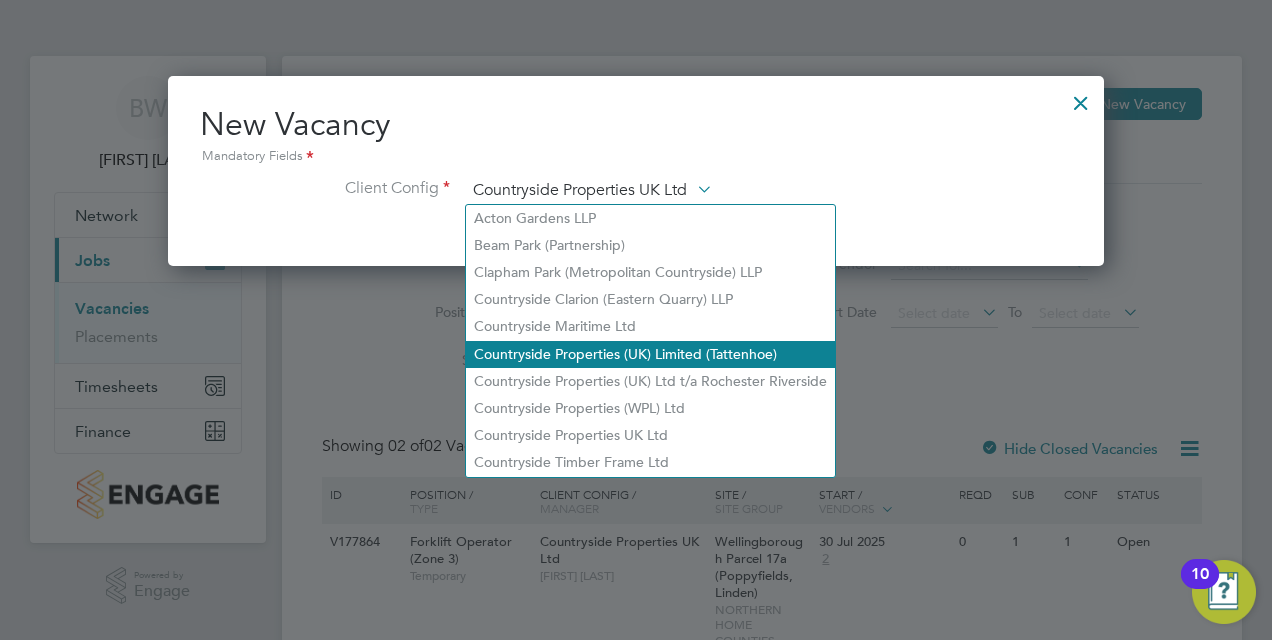 scroll, scrollTop: 10, scrollLeft: 10, axis: both 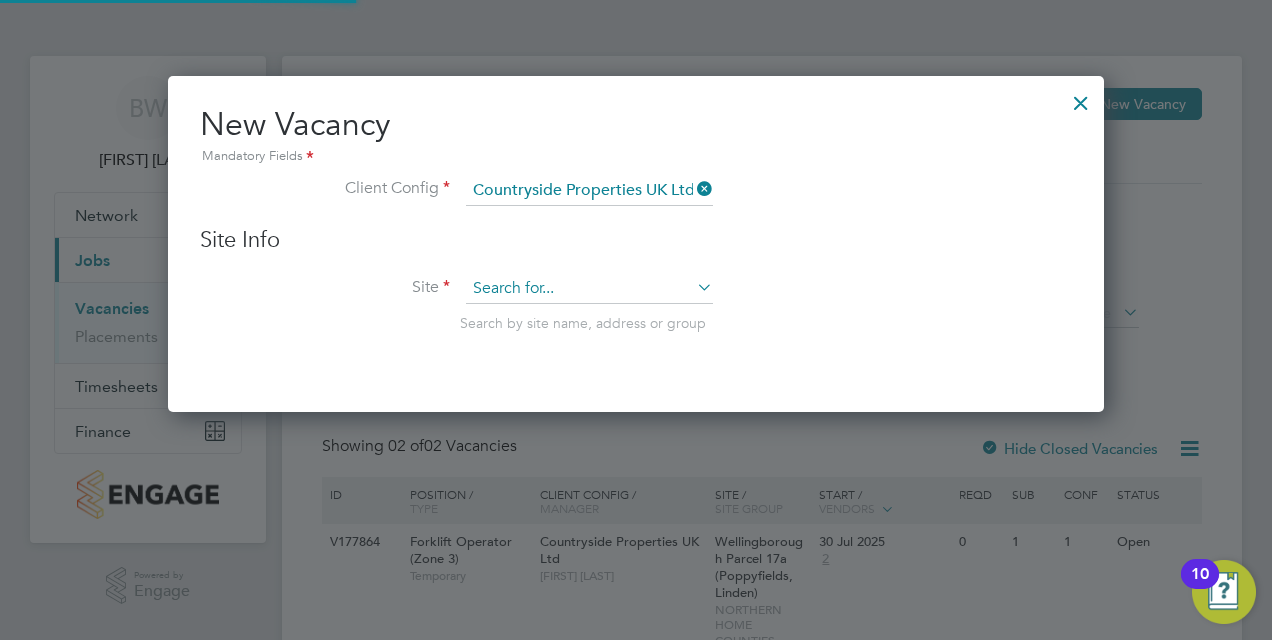 click at bounding box center (589, 289) 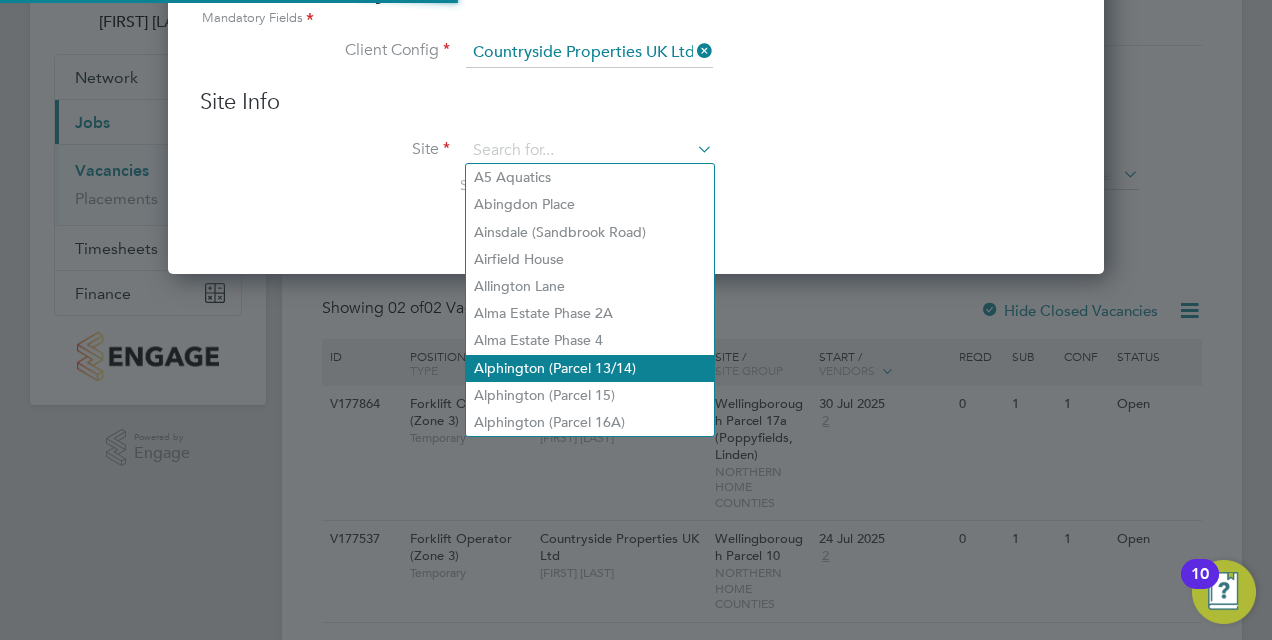 scroll, scrollTop: 192, scrollLeft: 0, axis: vertical 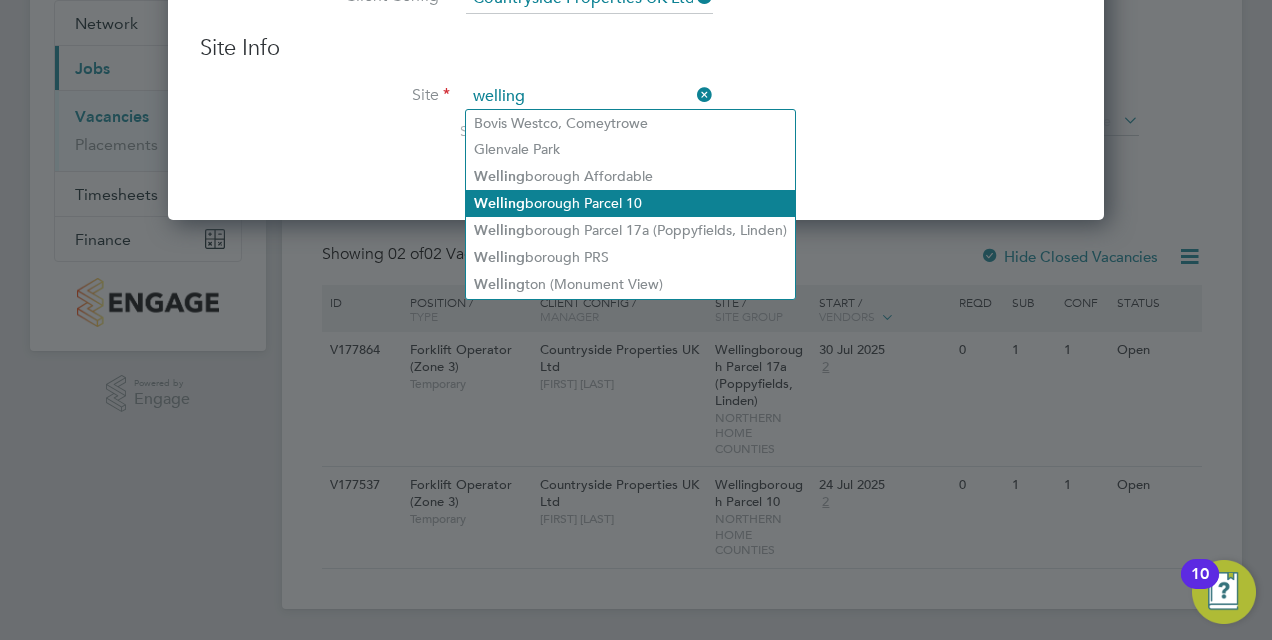 click on "Wellingborough Parcel 10" 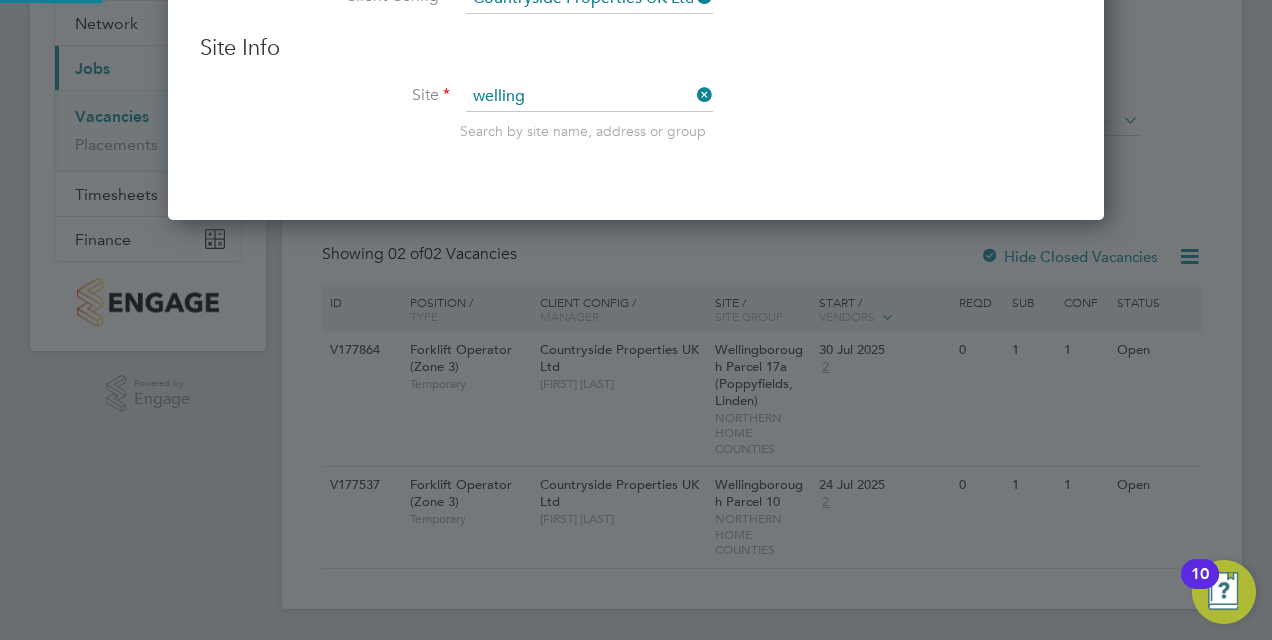type on "Wellingborough Parcel 10" 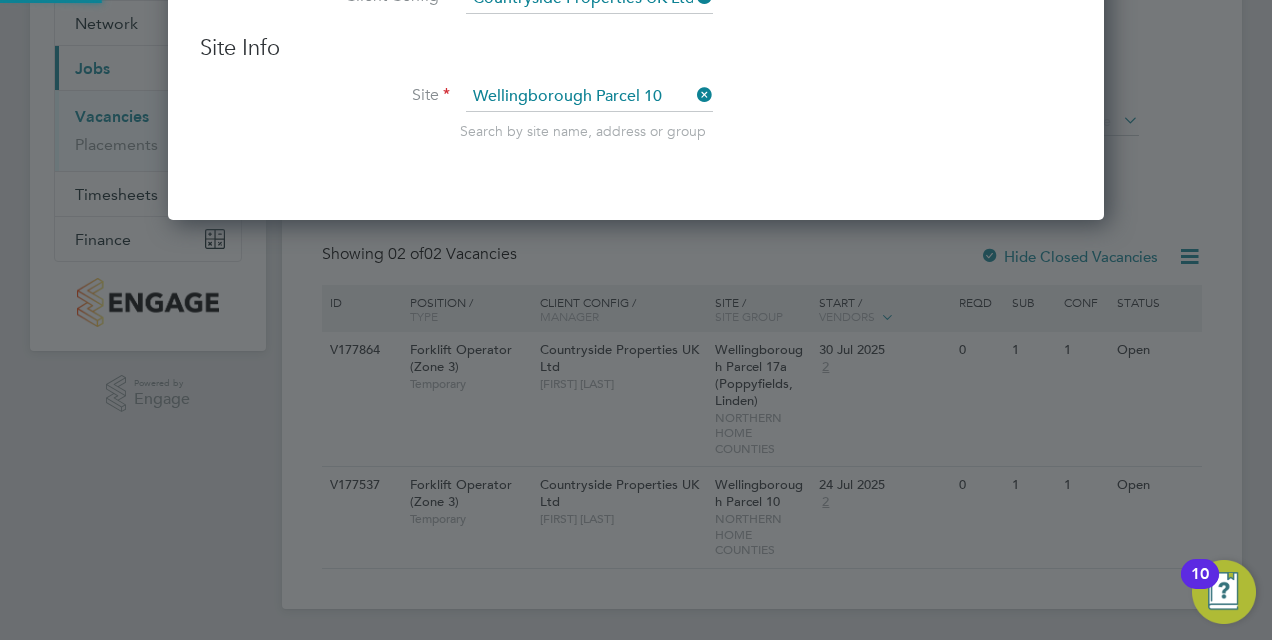 scroll, scrollTop: 10, scrollLeft: 10, axis: both 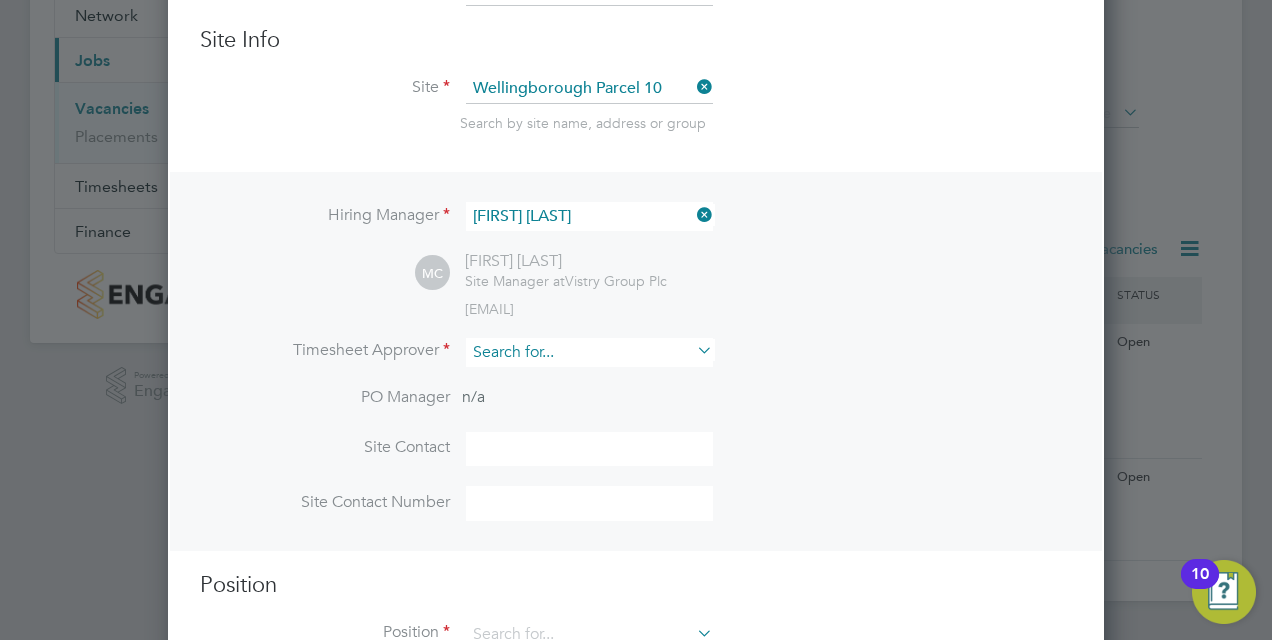 click on "Vacancies New Vacancy Vacancies I follow All Vacancies Client Config Site Position Status Hiring Manager Vendor Start Date Select date To Select date Showing 02 of 02 Vacancies Hide Closed Vacancies ID Position / Type Client Config / Manager Site / Site Group Start / Vendors Reqd Sub Conf Status V177864 Forklift Operator (Zone 3) Temporary Countryside Properties UK Ltd Daniel Constantin Wellingborough Parcel 17a (Poppyfields, Linden) NORTHERN HOME COUNTIES 30 Jul 2025 2 0 1 1 Open V177537 Forklift Operator (Zone 3) Temporary Countryside Properties UK Ltd Marian Chitimus Wellingborough Parcel 10 NORTHERN HOME COUNTIES 24 Jul 2025 2 0 1 1 Open Show more M T W T F S S M T W T F S S Download vacancies report View Details Edit Update Status View Details Edit Update Status New Vacancy Mandatory Fields Client Config Countryside Properties UK Ltd Site Info Site Wellingborough Parcel 10 Search by site name, address or group Hiring Manager MC" 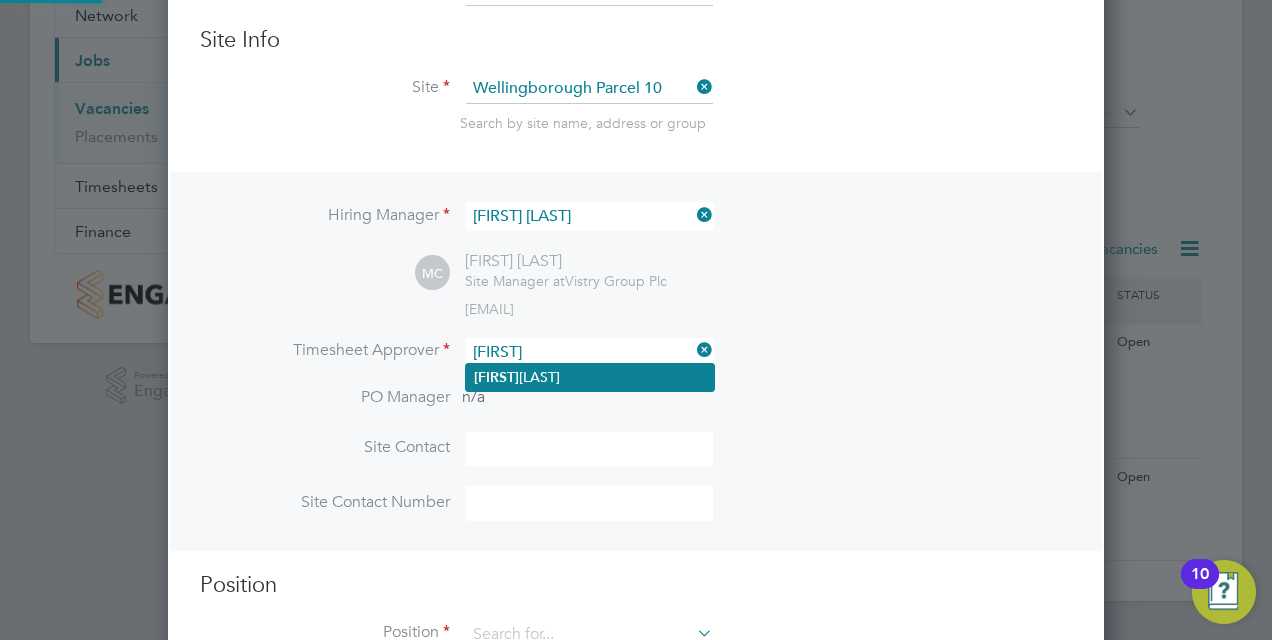 click on "[FIRST] [LAST]" 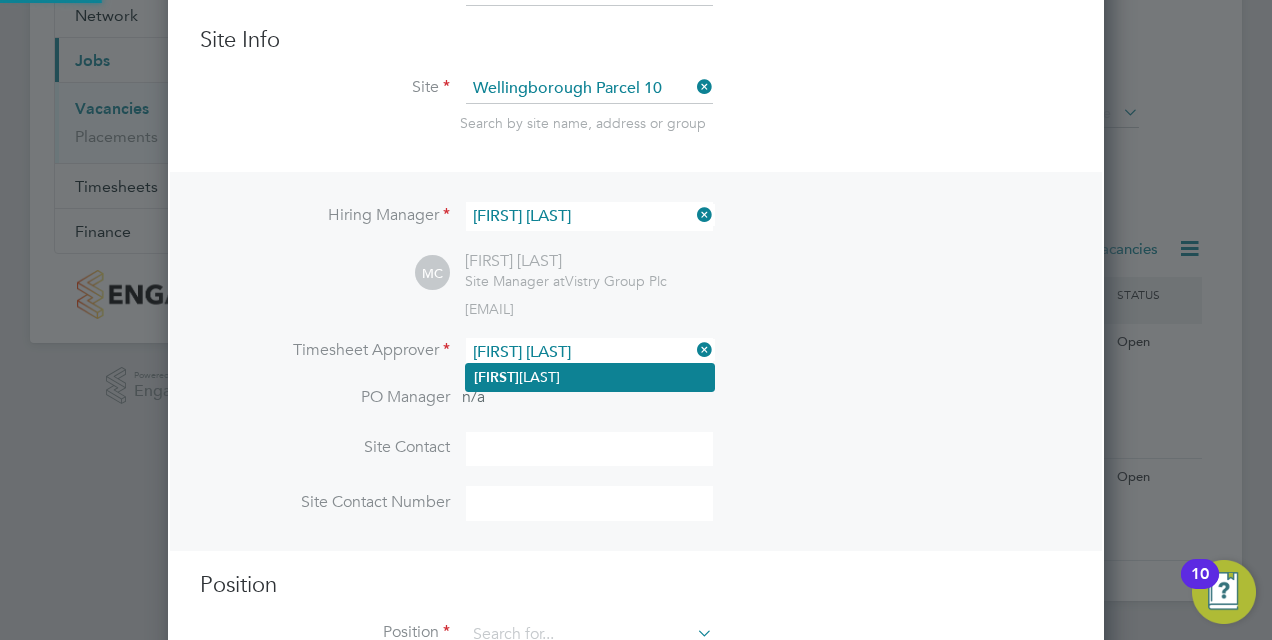 scroll, scrollTop: 10, scrollLeft: 10, axis: both 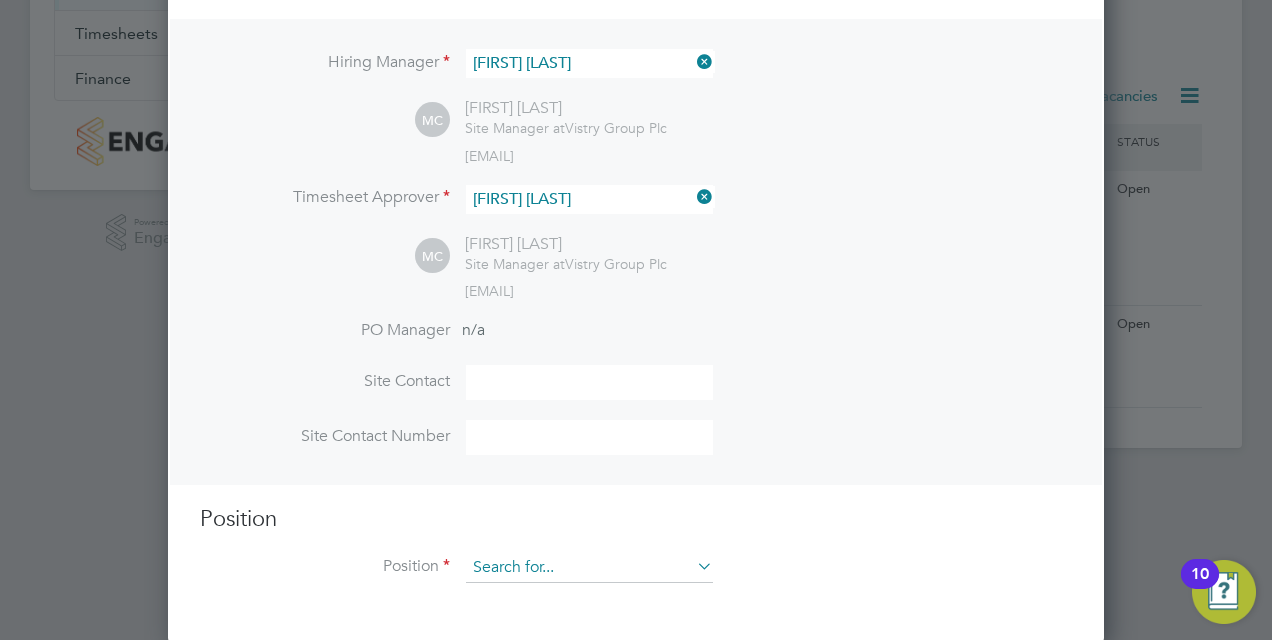 click on "Position Position" at bounding box center (636, 554) 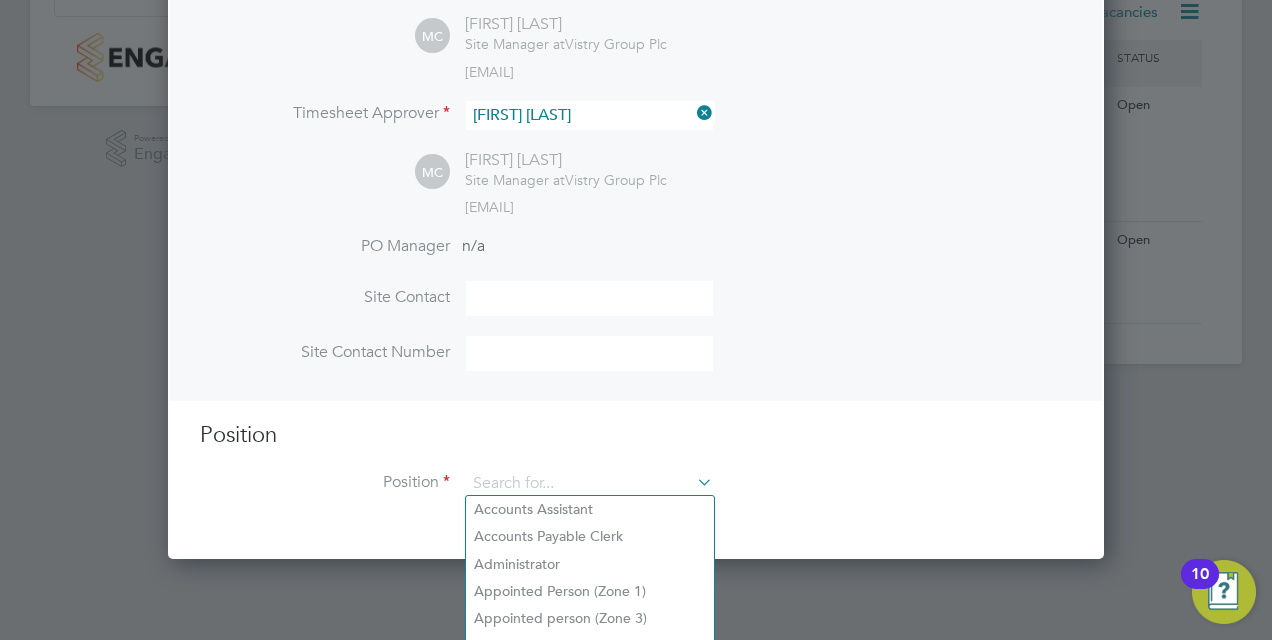 scroll, scrollTop: 553, scrollLeft: 0, axis: vertical 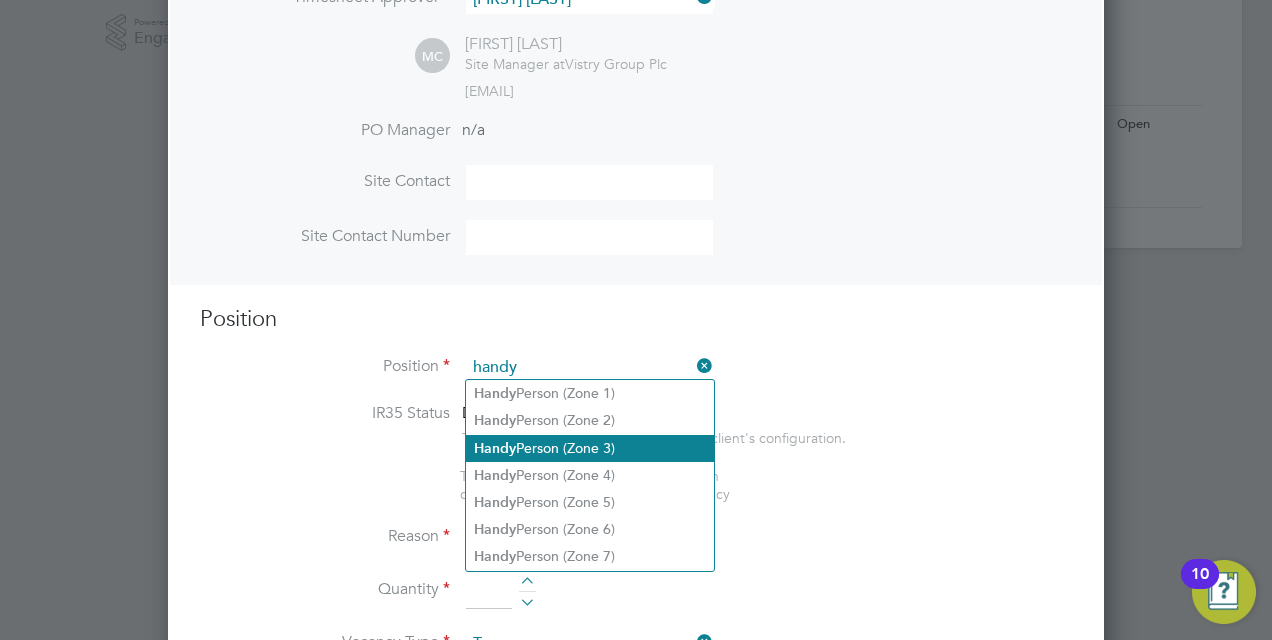 click on "Handy Person (Zone 3)" 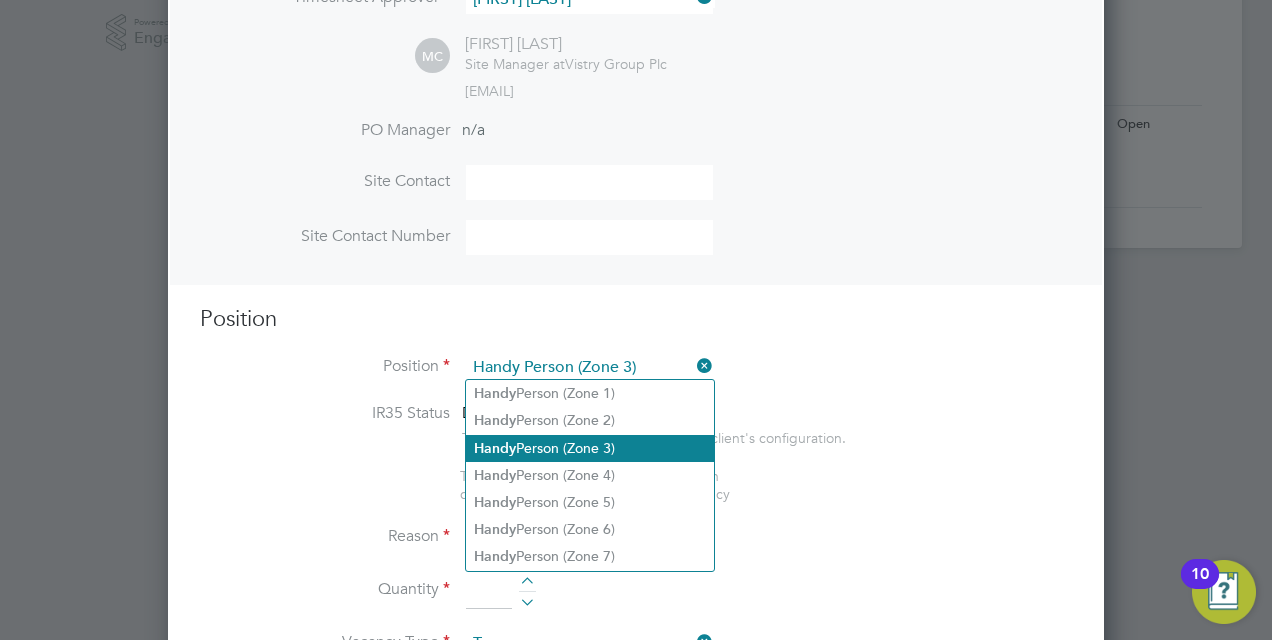 type on "- Perform repair and maintenance tasks on doors, furniture, fixtures and appliances in an effective and timely manner
- Investigate possible problems and propose solutions
- Carry out all kinds of electrical repair, HVAC, carpentry, painting and janitorial duties
- Perform preventative maintenance tasks on a regular basis
- Fix electrical fixtures and handle plumbing/leakage problems effectively
- Determine tools and equipment needed for individual repair or maintenance job
- Maintain and organize building walls, floors and ceilings
- Utilize computers, calculators and telephone to Perform duties" 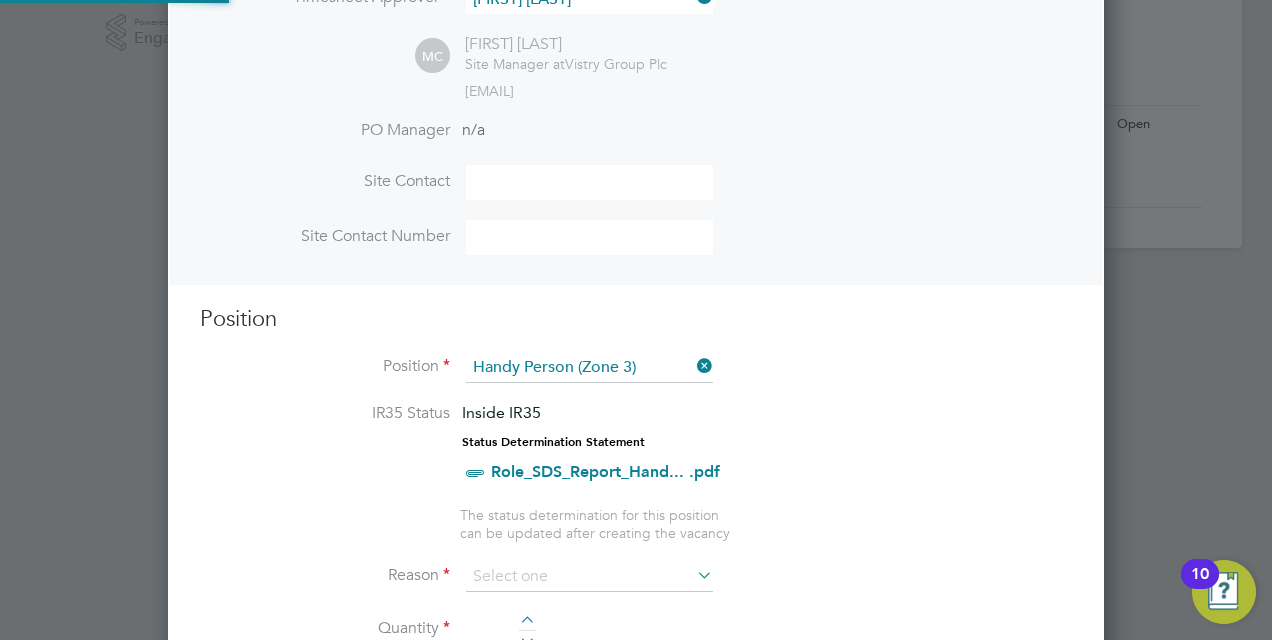 scroll, scrollTop: 10, scrollLeft: 10, axis: both 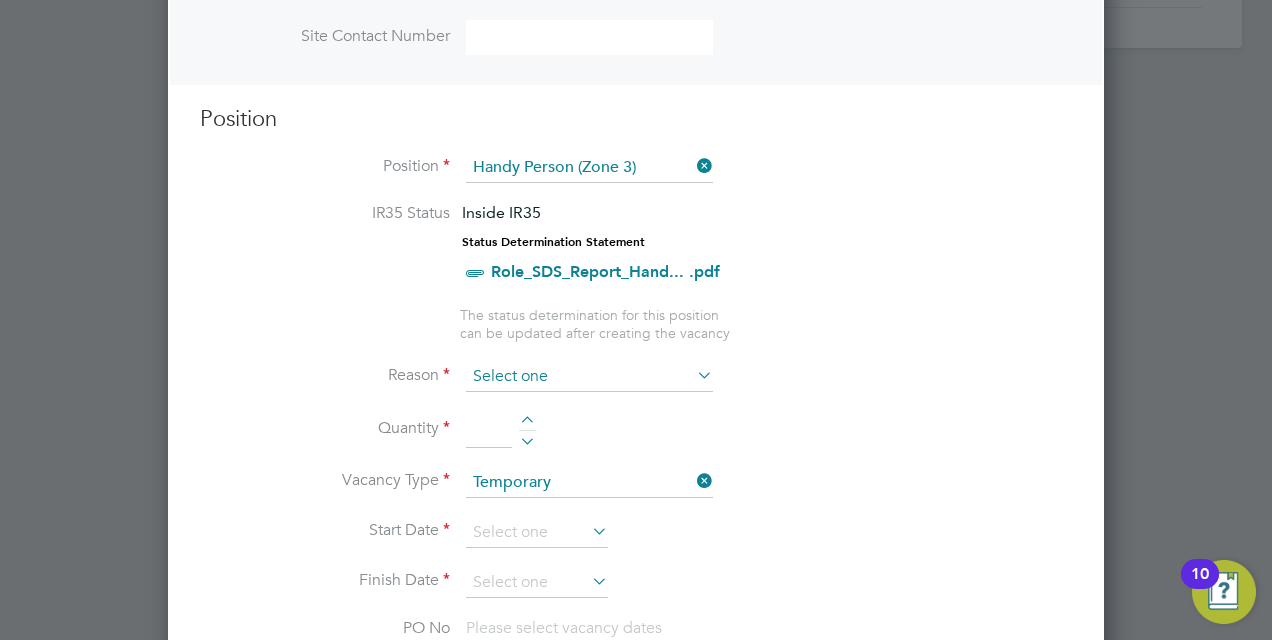 click at bounding box center [589, 377] 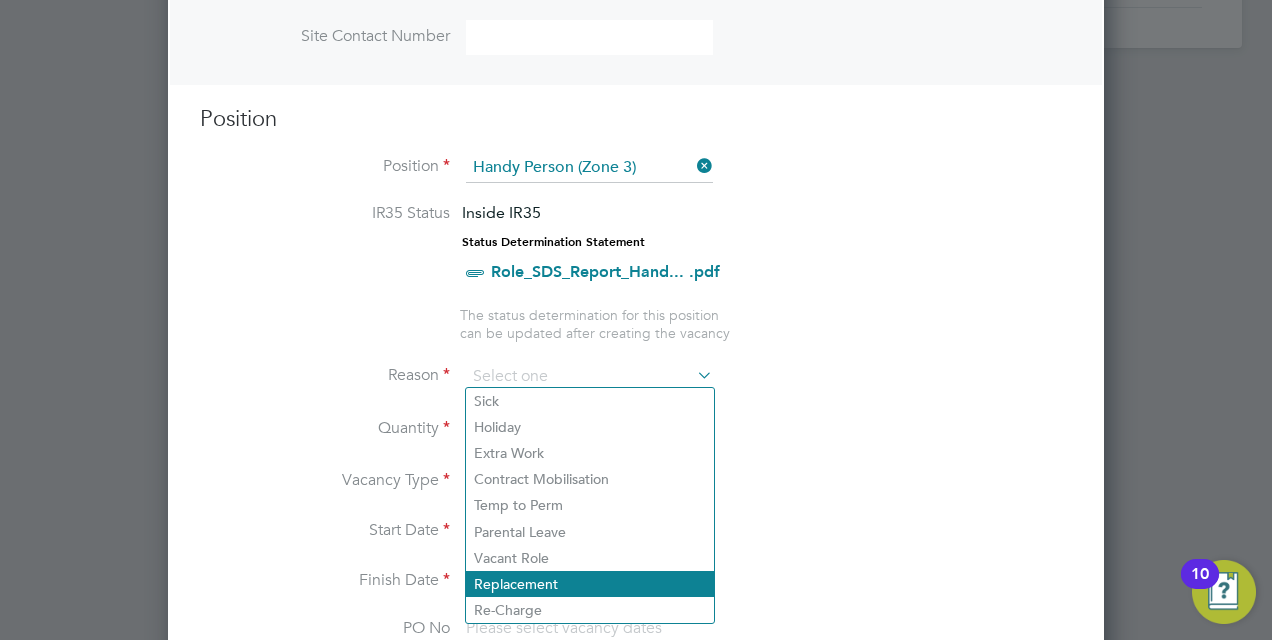 click on "Replacement" 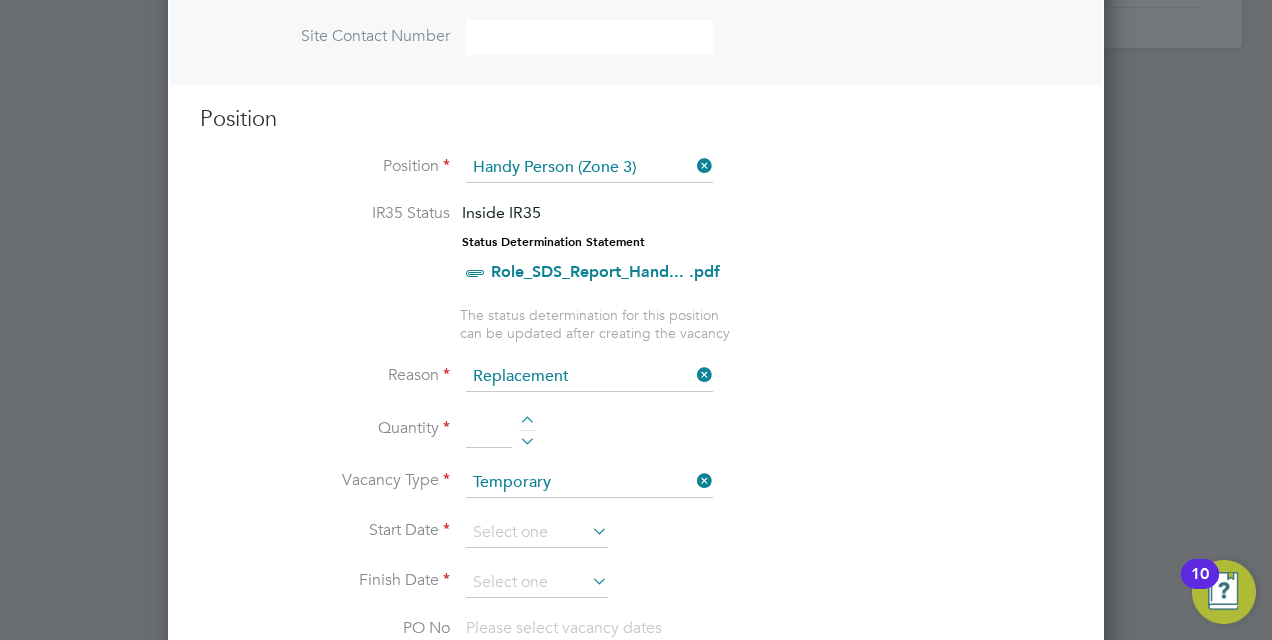click at bounding box center (527, 423) 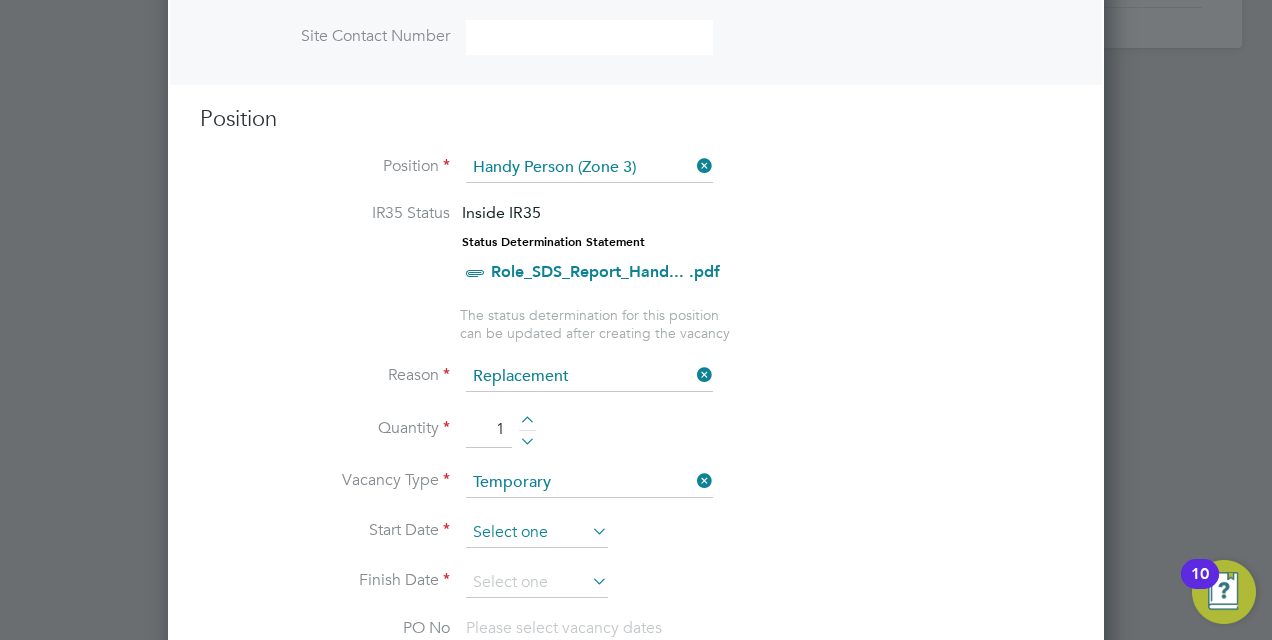 click at bounding box center [537, 533] 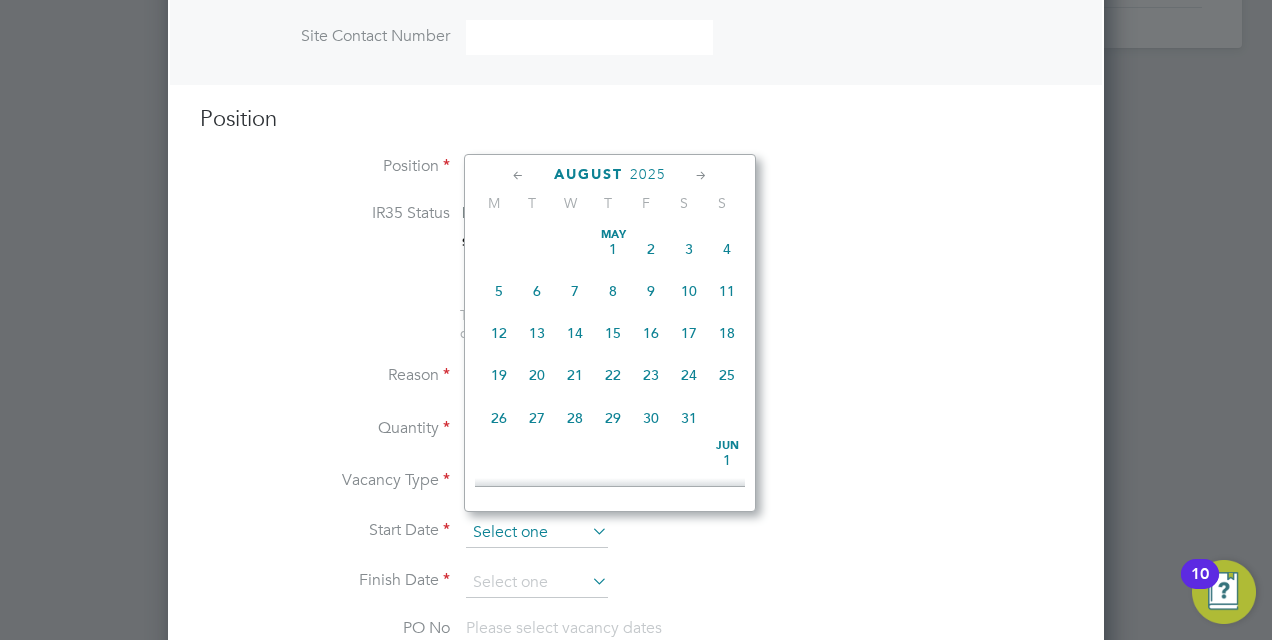 scroll, scrollTop: 644, scrollLeft: 0, axis: vertical 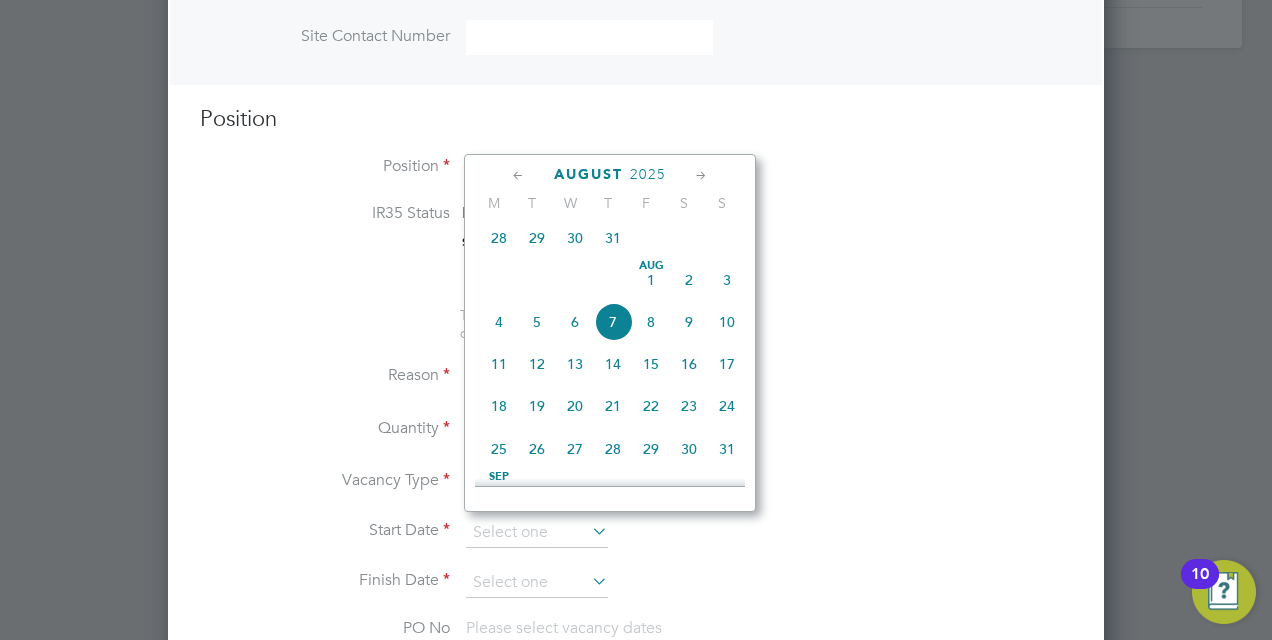 click on "4" 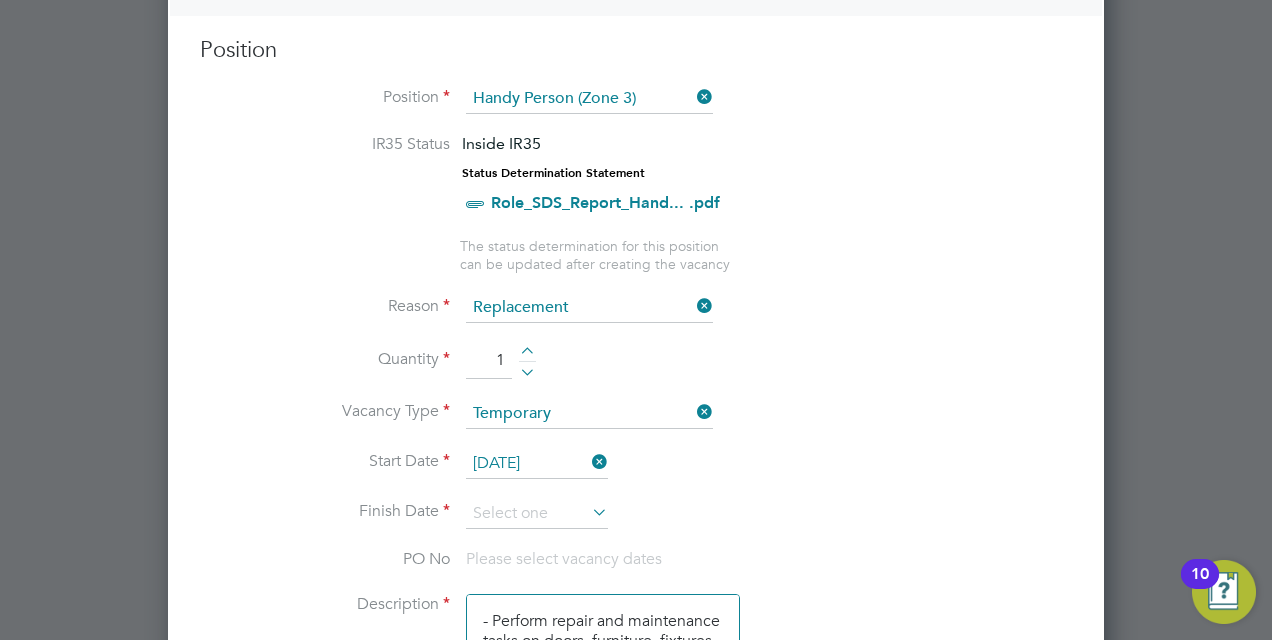 scroll, scrollTop: 853, scrollLeft: 0, axis: vertical 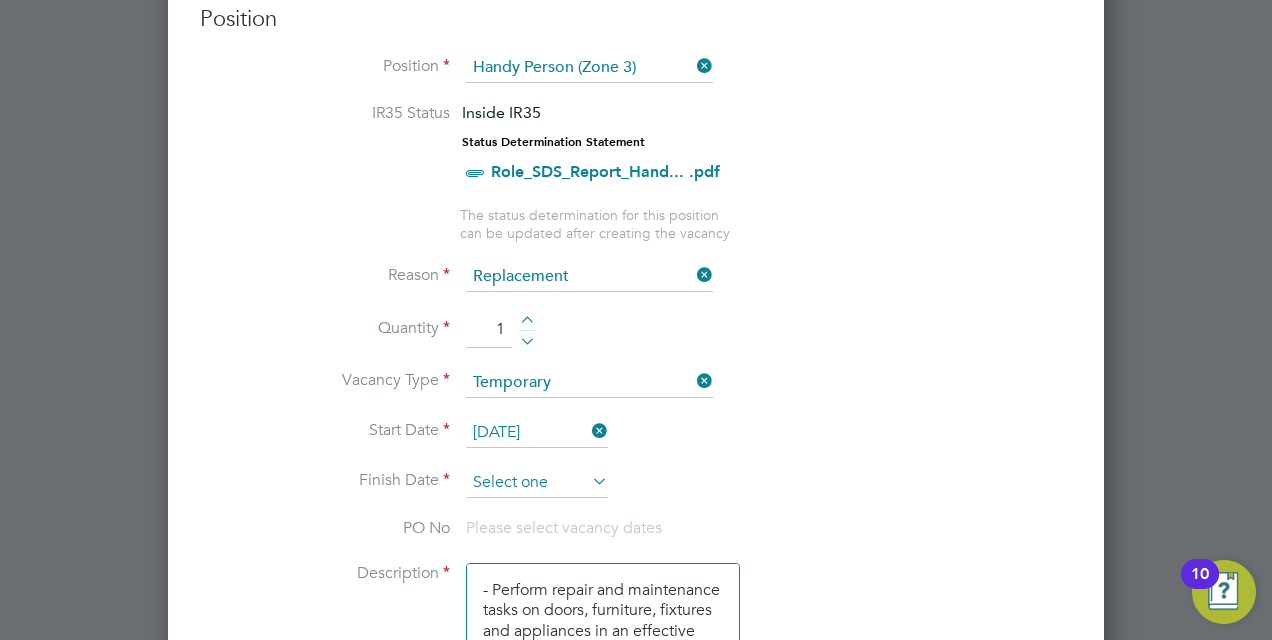 click at bounding box center [537, 483] 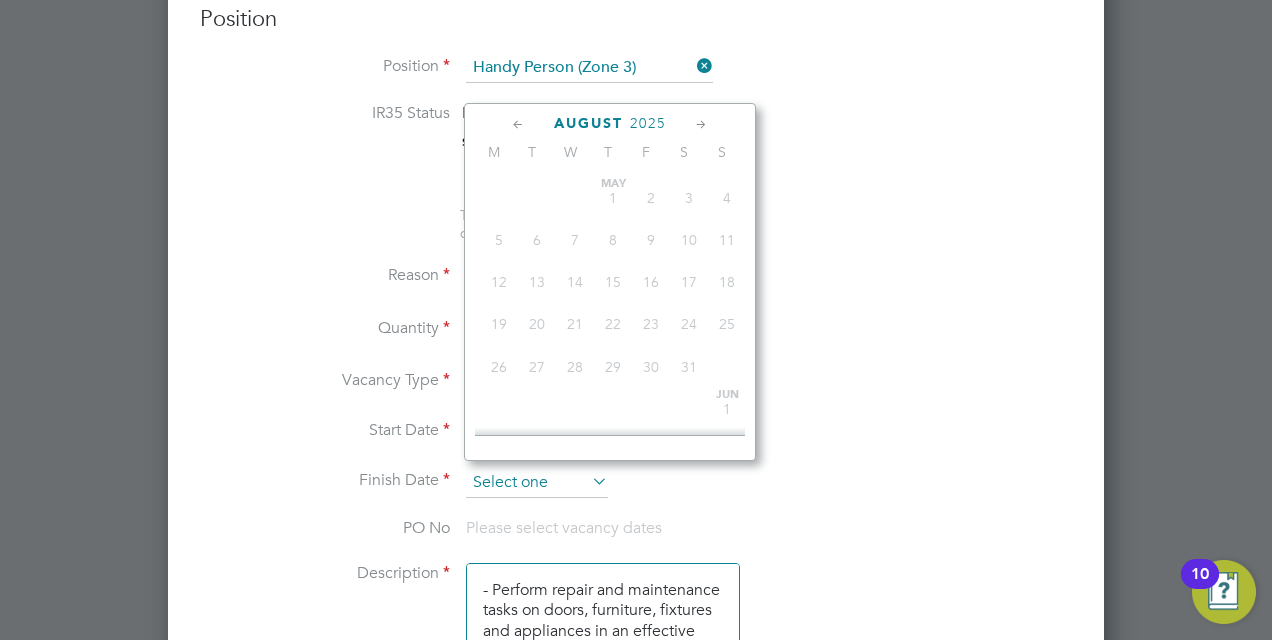 scroll, scrollTop: 644, scrollLeft: 0, axis: vertical 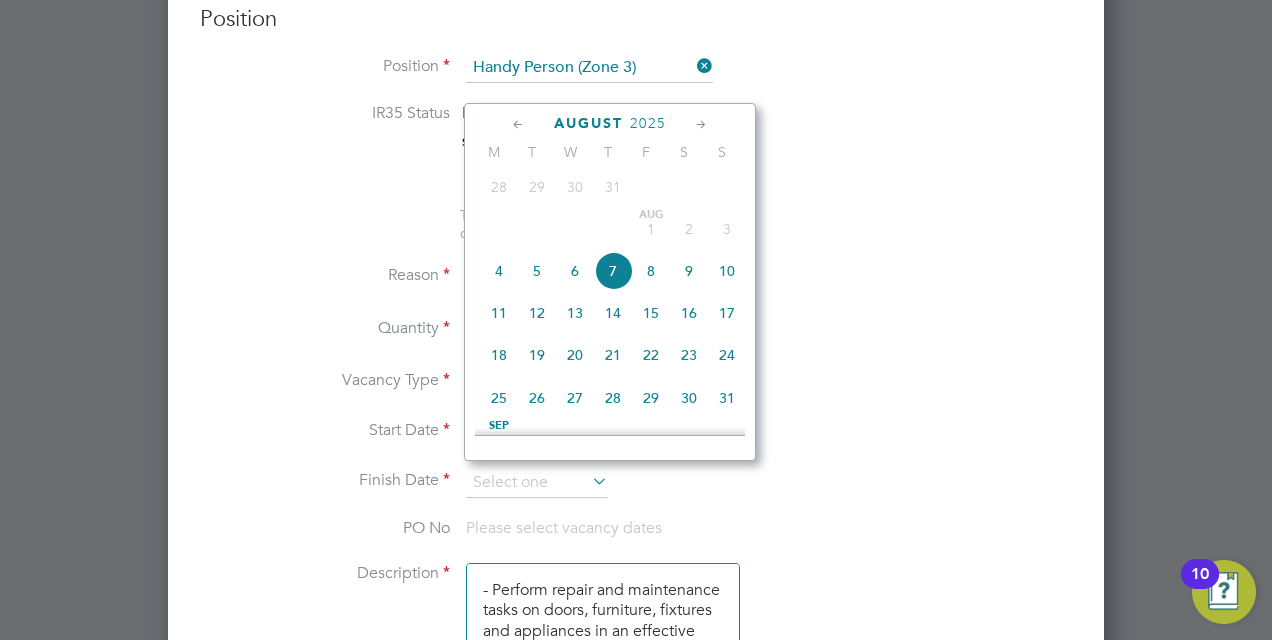 click 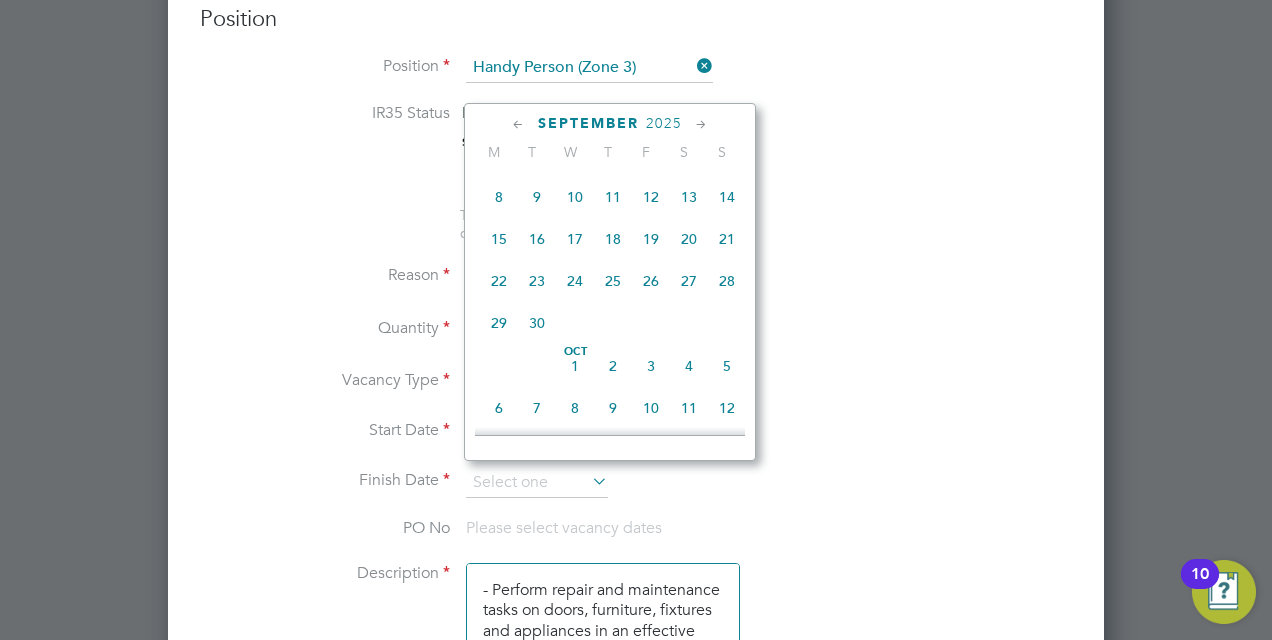 click 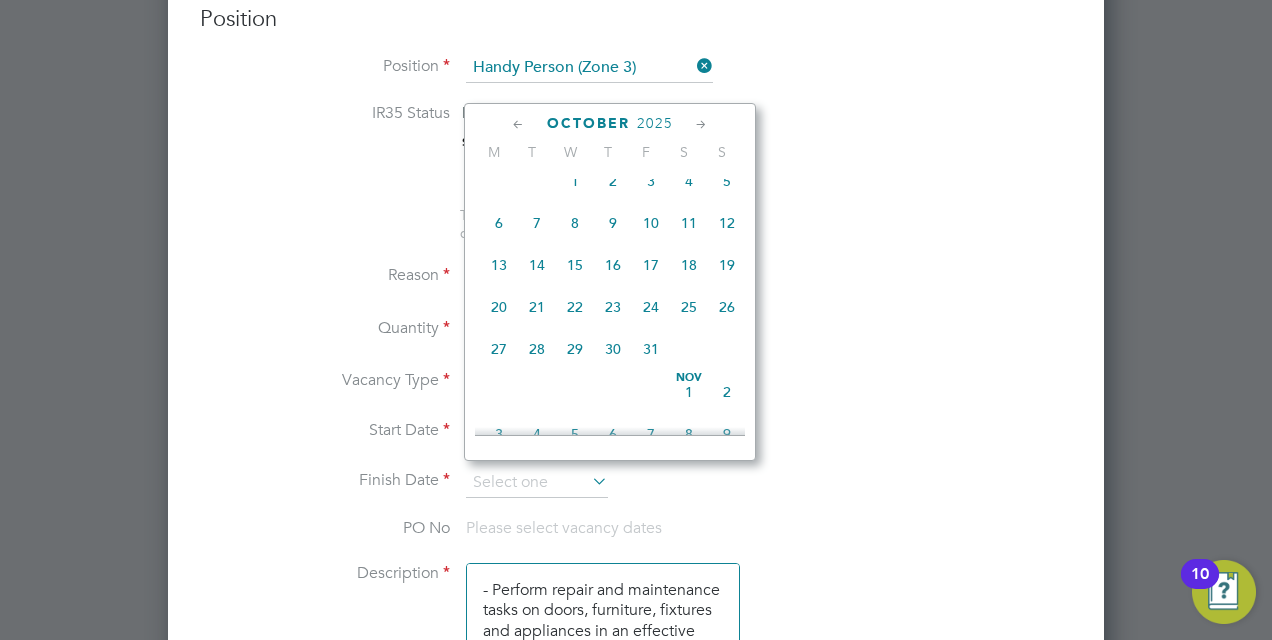 click 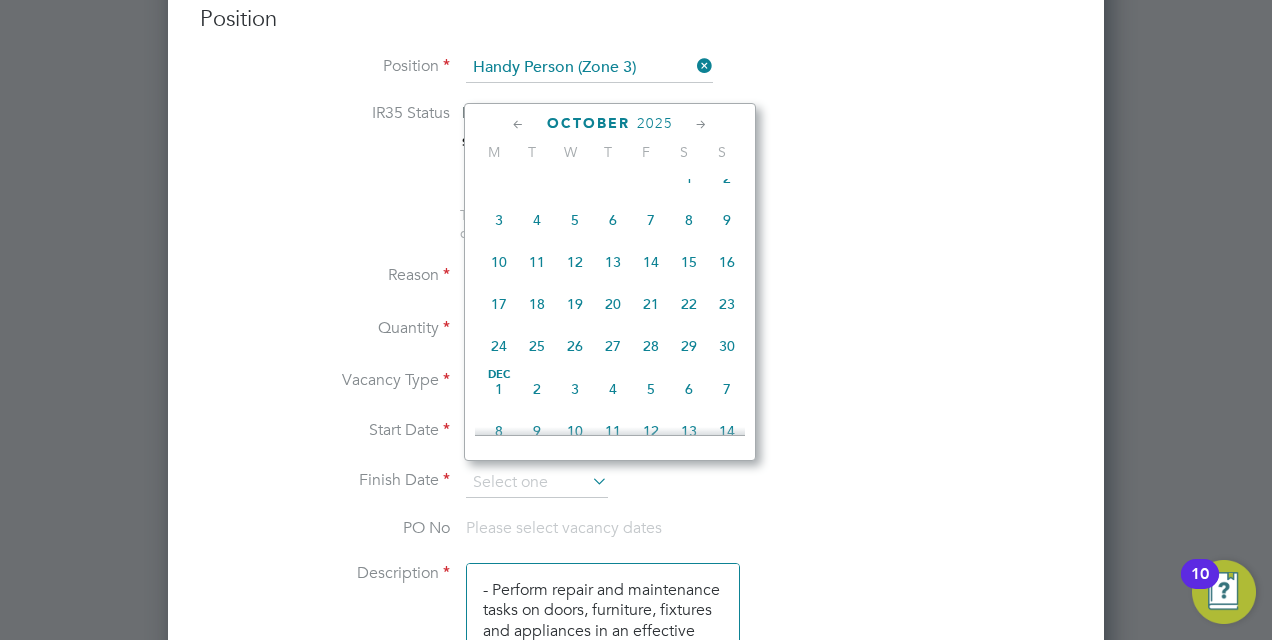 click 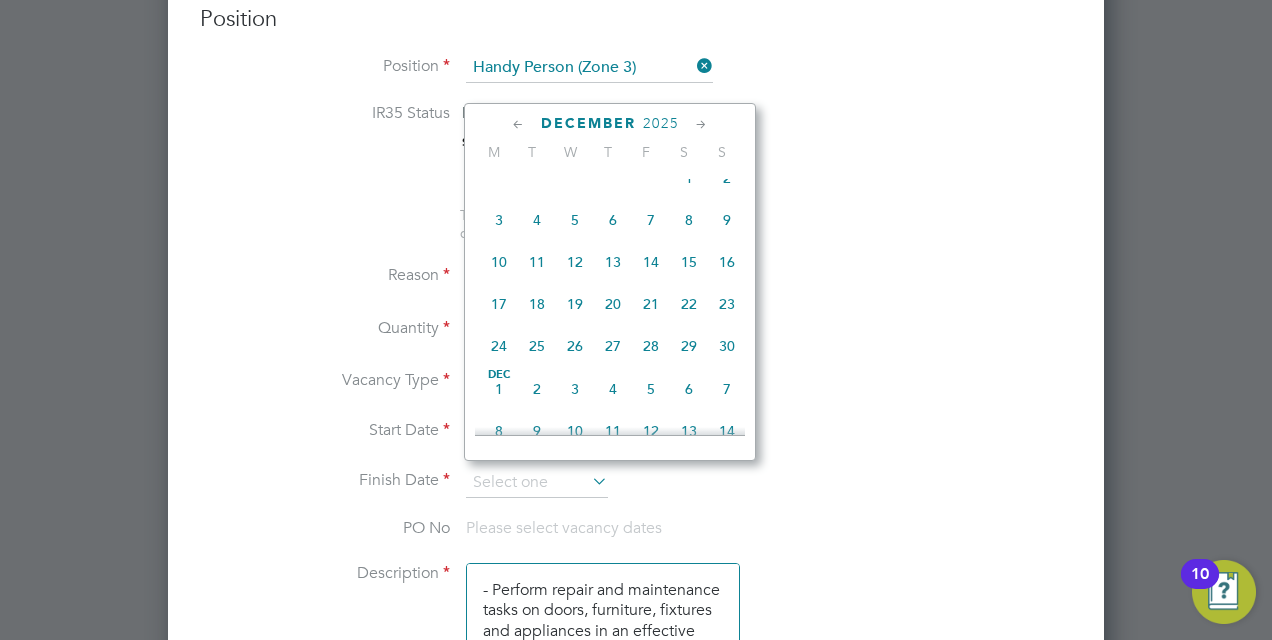 scroll, scrollTop: 1757, scrollLeft: 0, axis: vertical 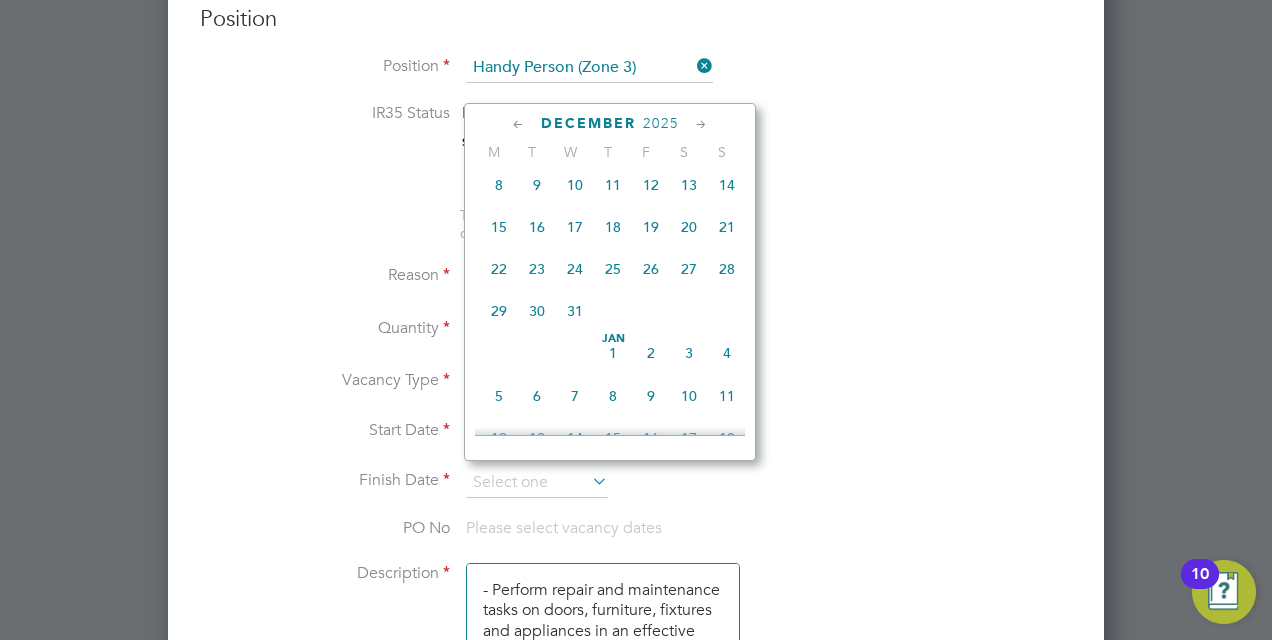 click 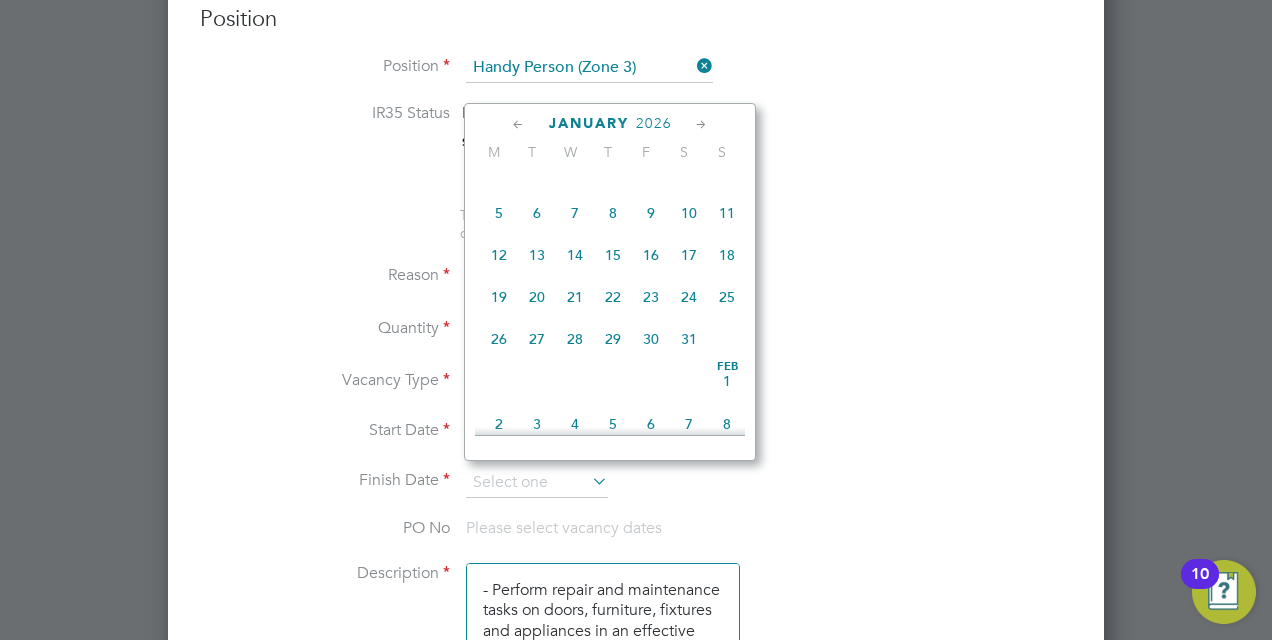 click on "[DATE]" 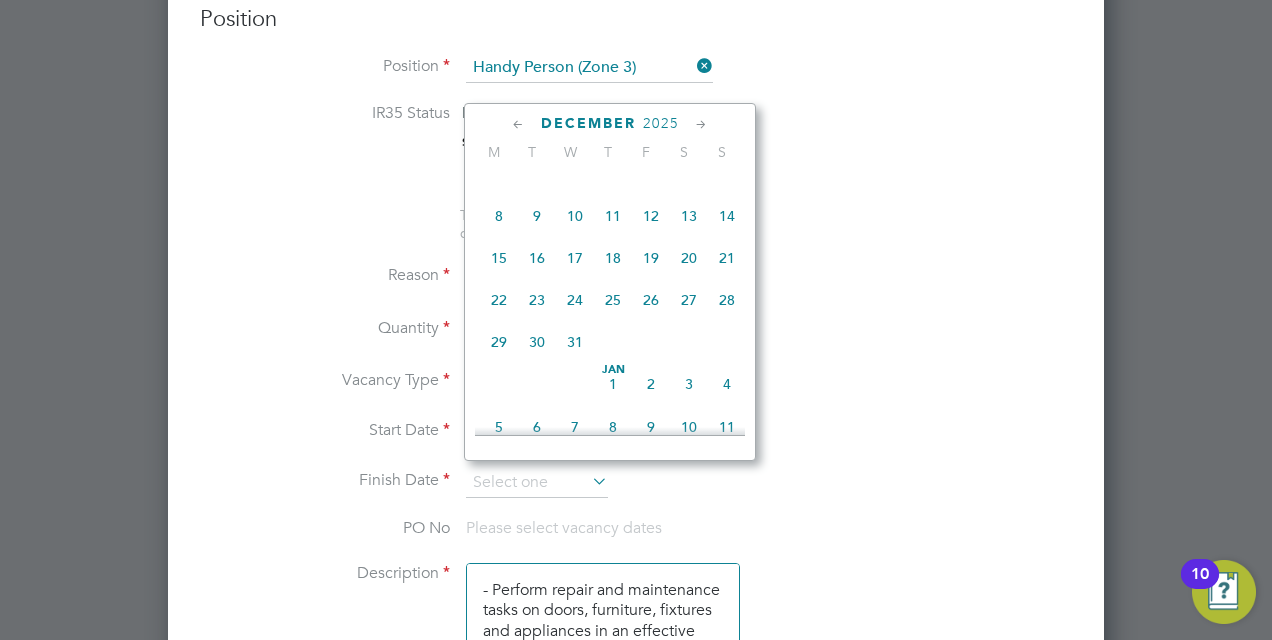 click on "Dec 1" 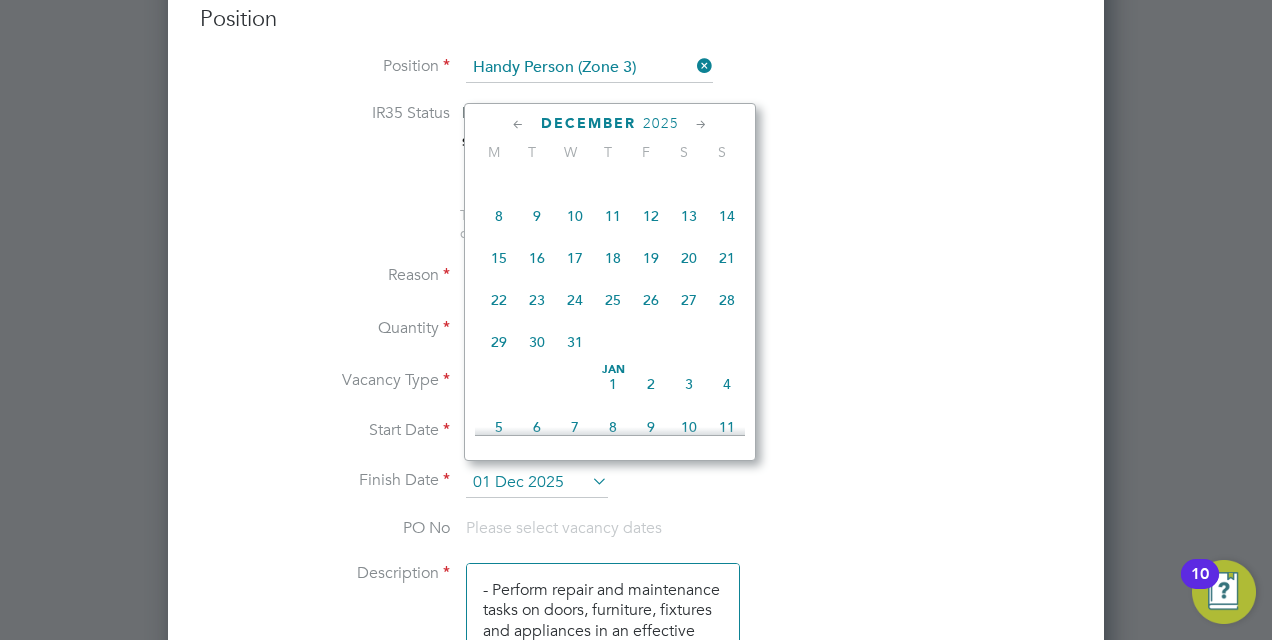 scroll, scrollTop: 10, scrollLeft: 10, axis: both 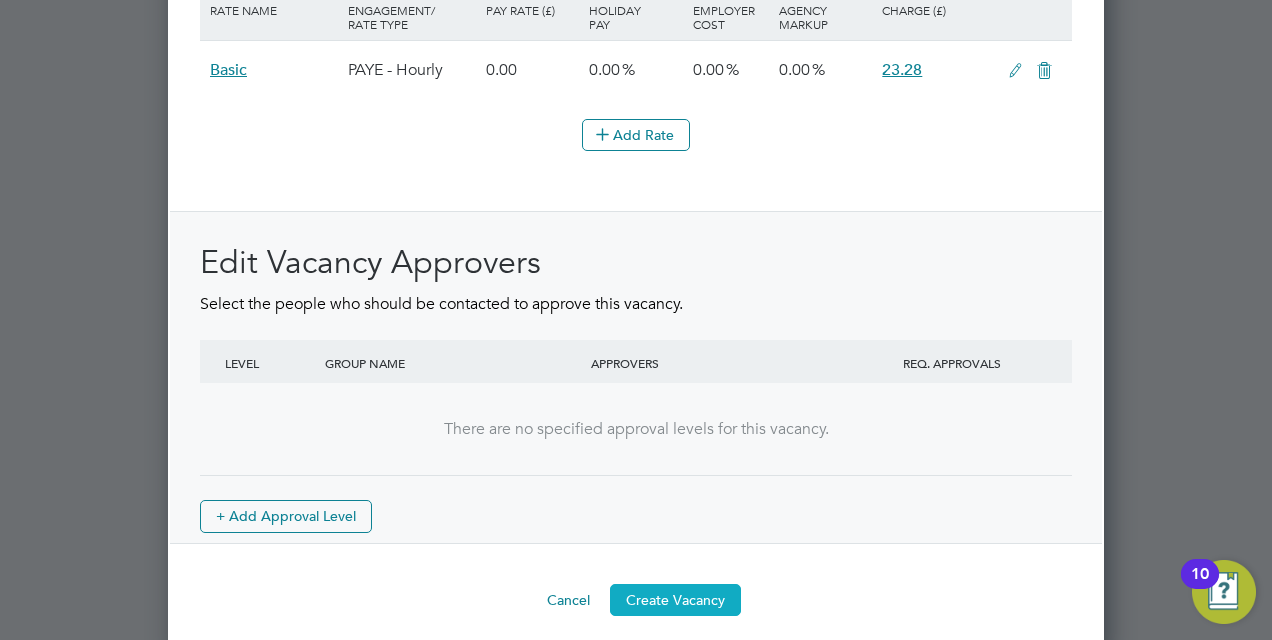 click on "Create Vacancy" at bounding box center (675, 600) 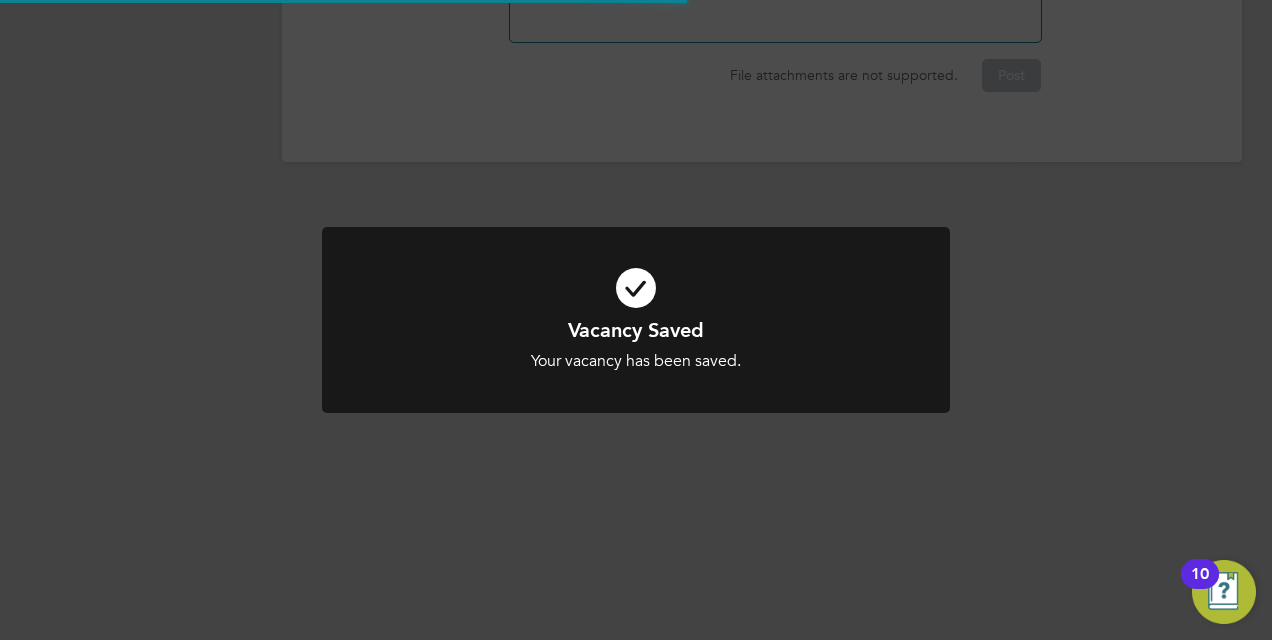 scroll, scrollTop: 1023, scrollLeft: 0, axis: vertical 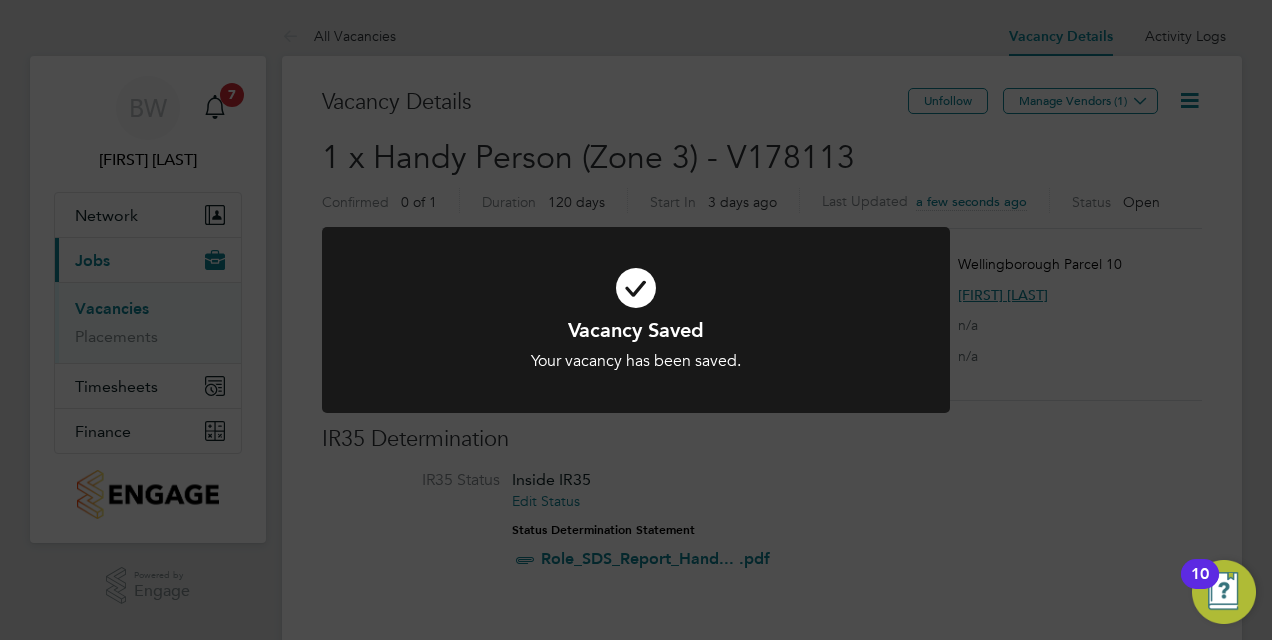 drag, startPoint x: 892, startPoint y: 155, endPoint x: 868, endPoint y: 158, distance: 24.186773 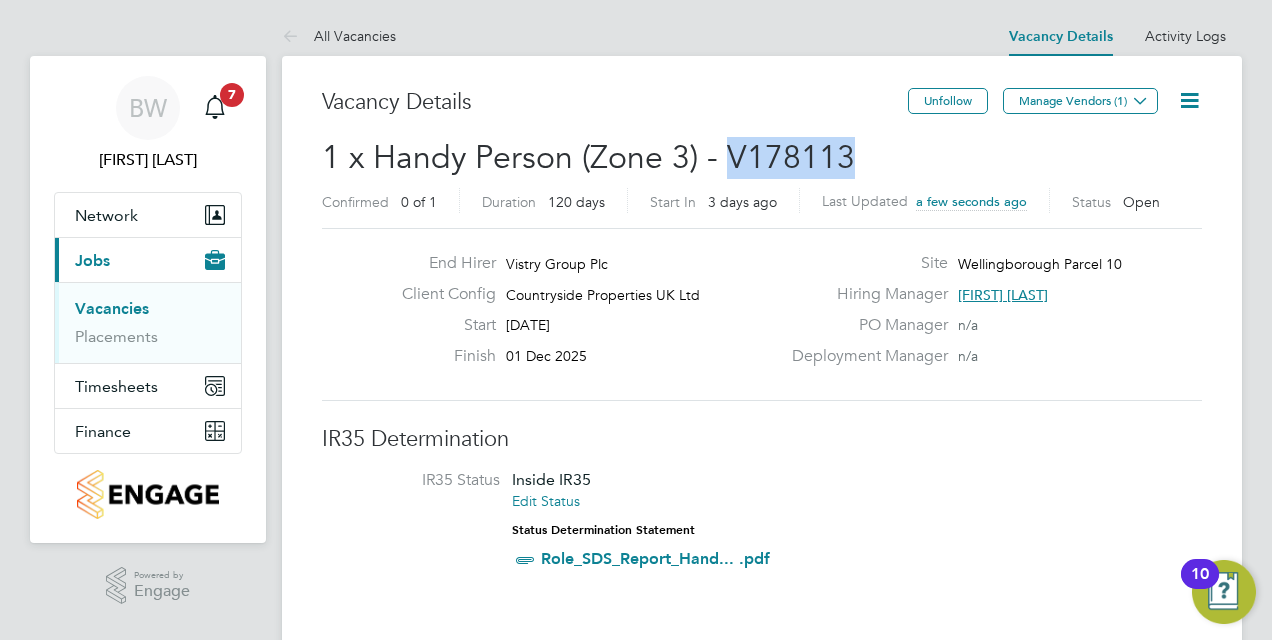 drag, startPoint x: 871, startPoint y: 161, endPoint x: 733, endPoint y: 158, distance: 138.03261 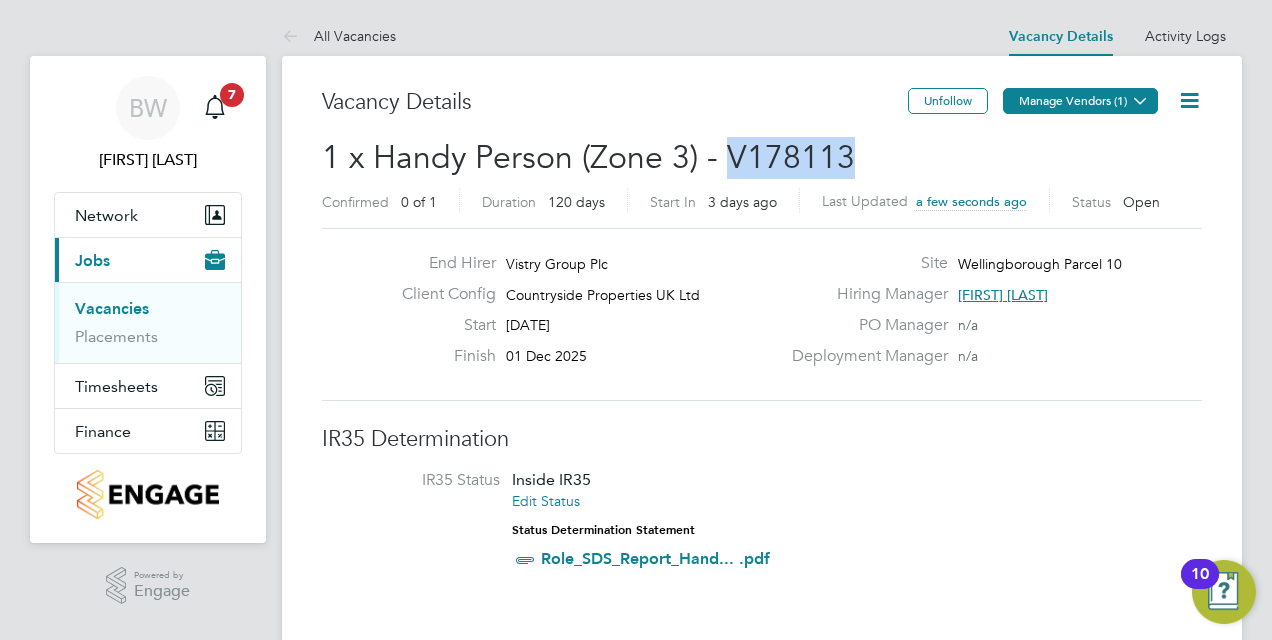 click on "Manage Vendors (1)" 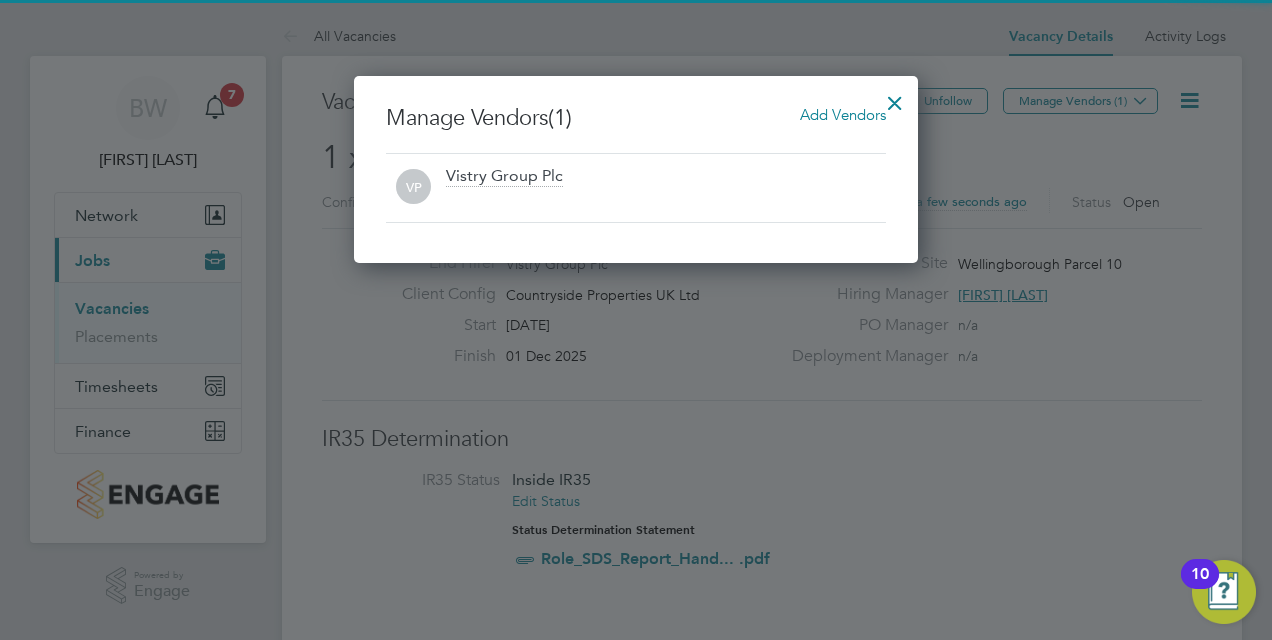 click on "Add Vendors" at bounding box center [843, 114] 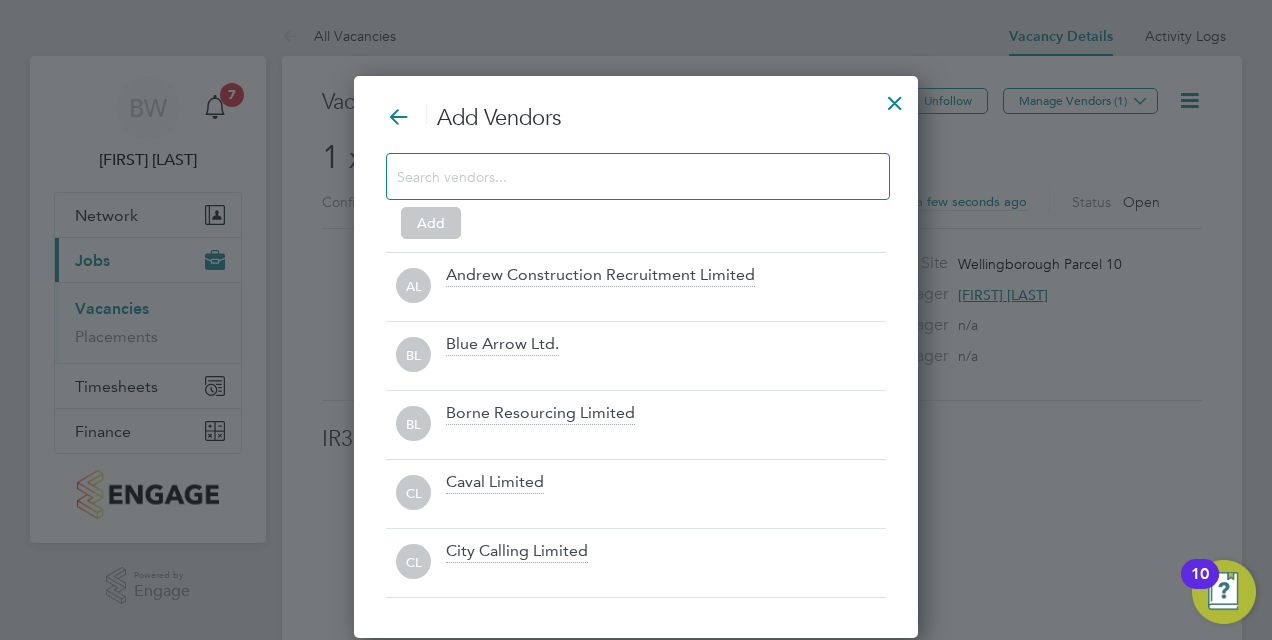 click at bounding box center [622, 176] 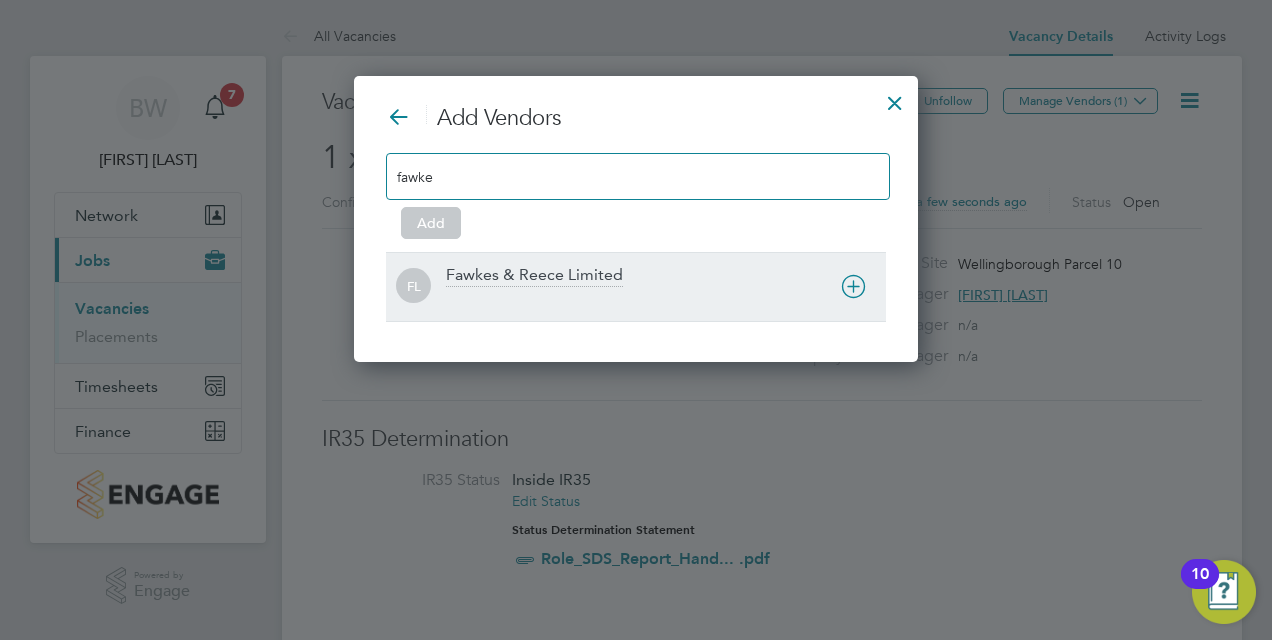 type on "fawke" 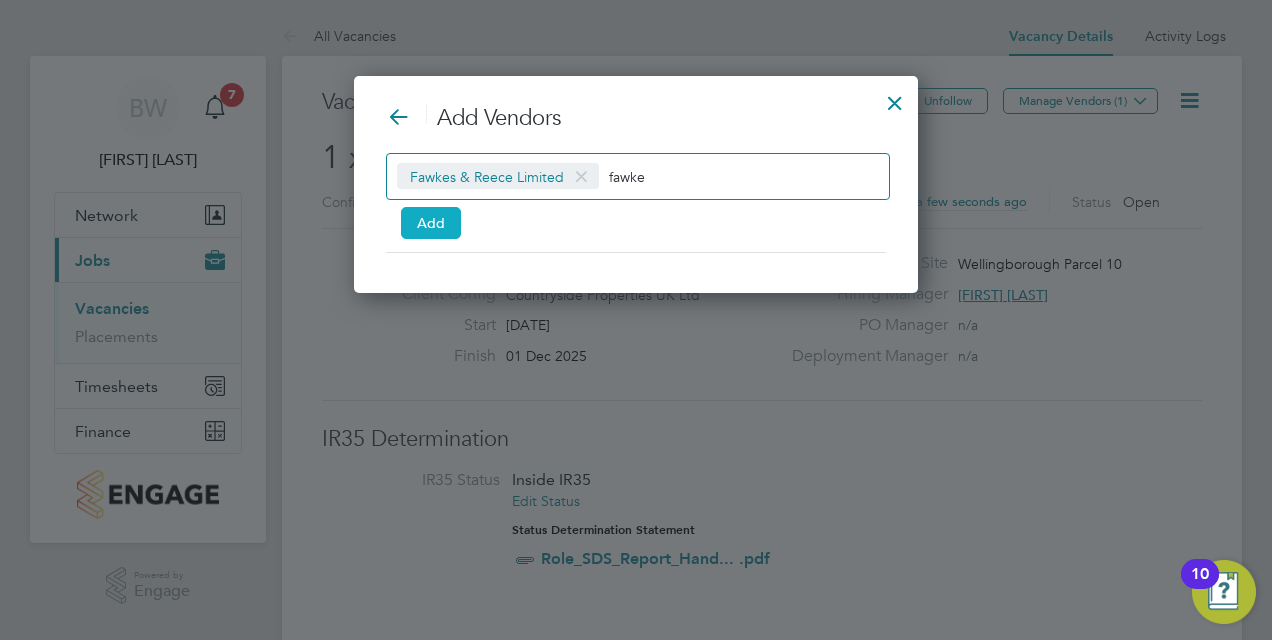 click on "Add" at bounding box center (431, 223) 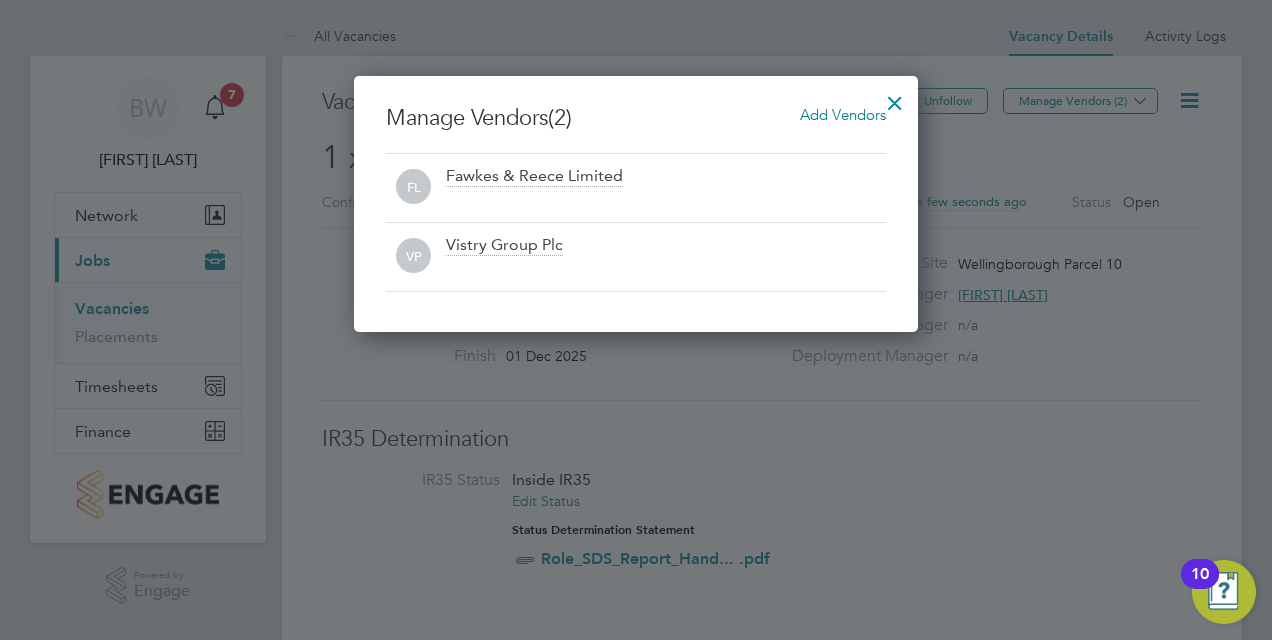 click at bounding box center (895, 98) 